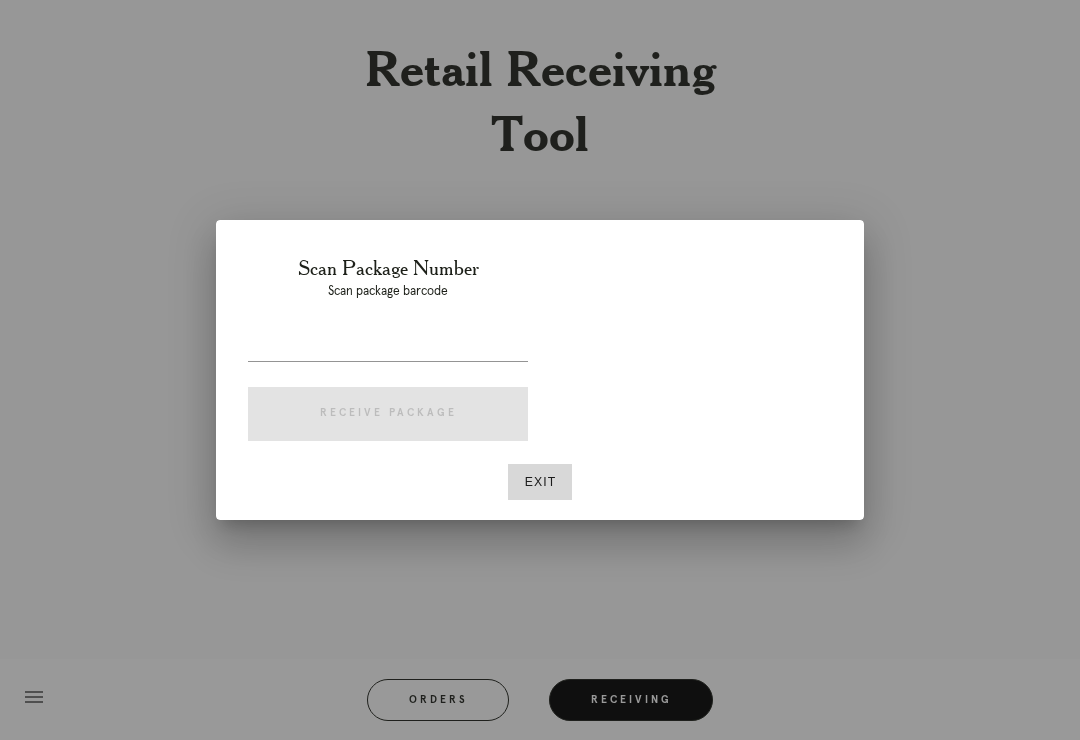 scroll, scrollTop: 31, scrollLeft: 0, axis: vertical 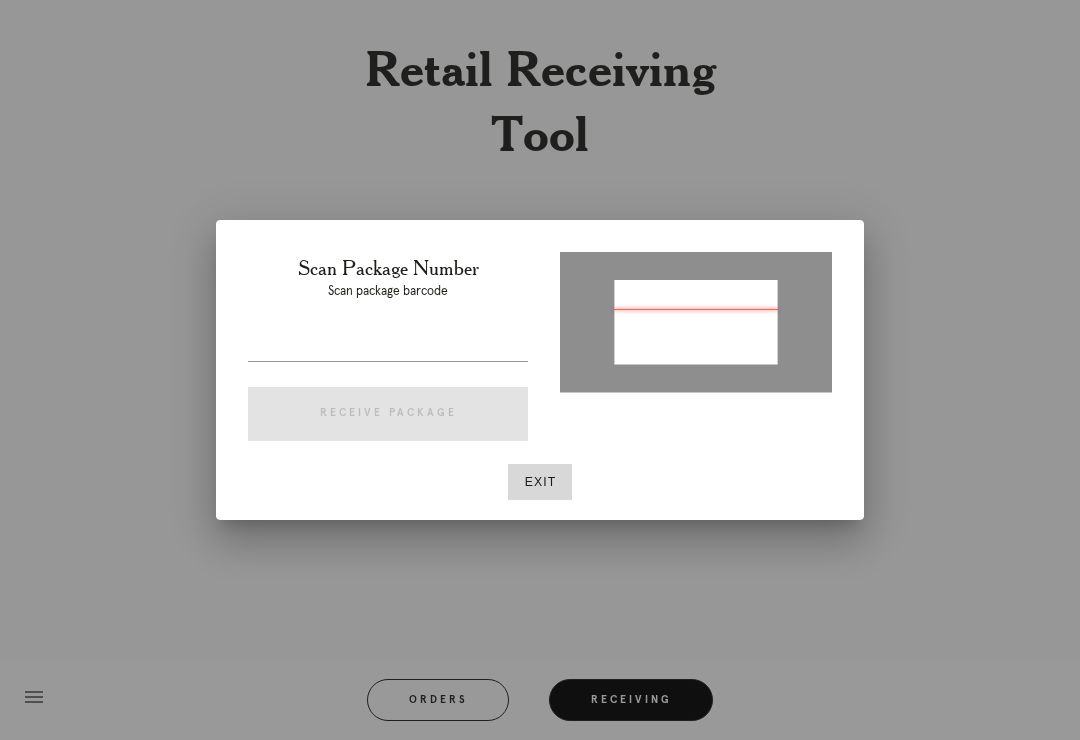 type on "P179383955116106" 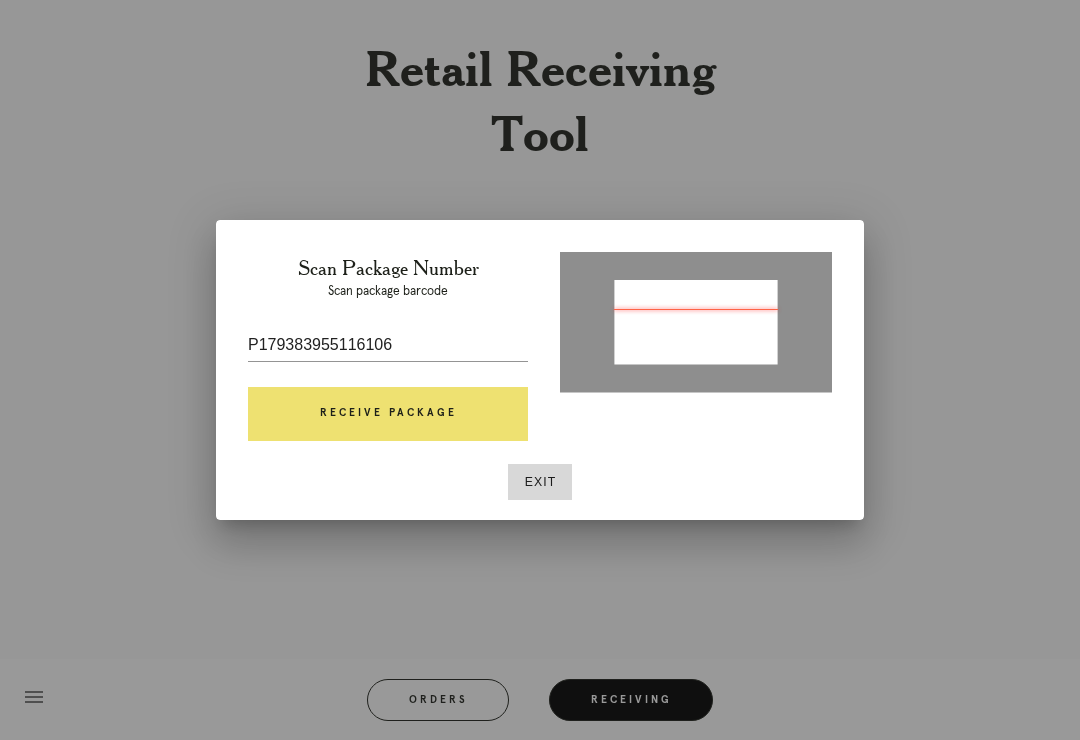 click on "Receive Package" at bounding box center (388, 414) 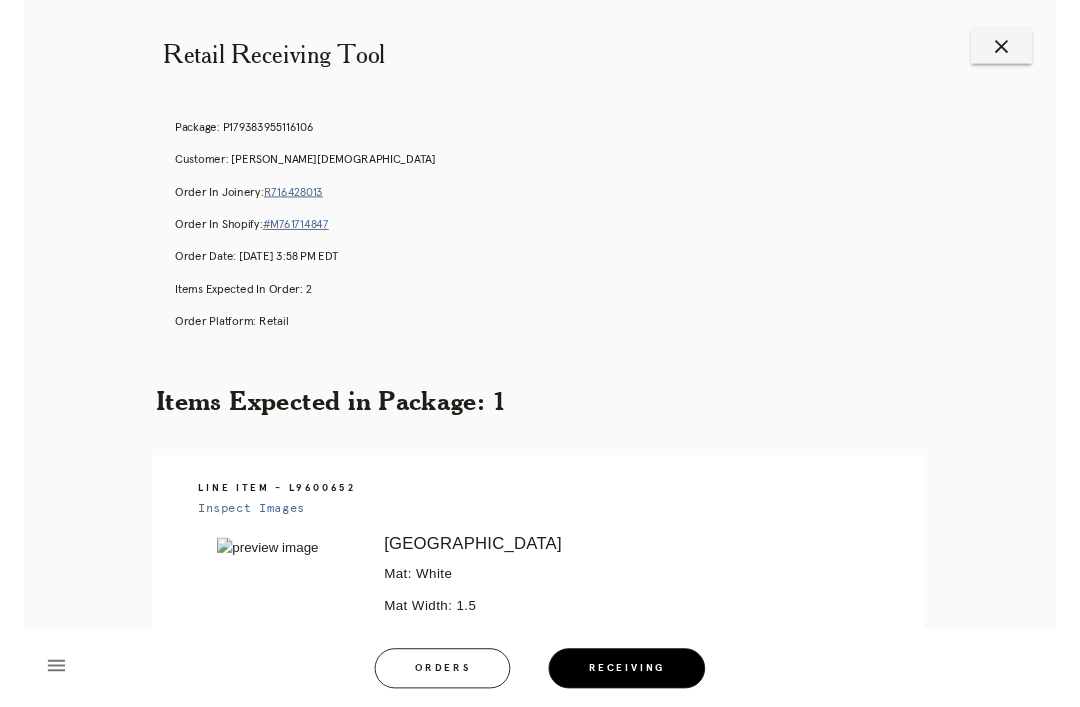 scroll, scrollTop: 0, scrollLeft: 0, axis: both 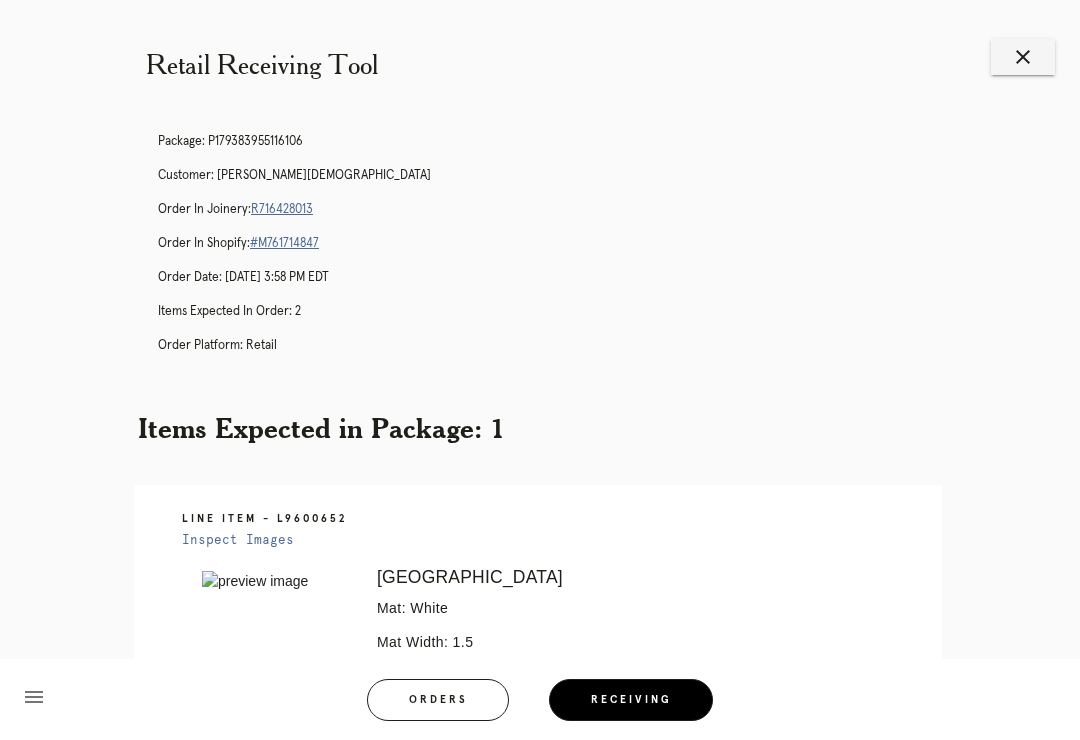 click on "R716428013" at bounding box center (282, 209) 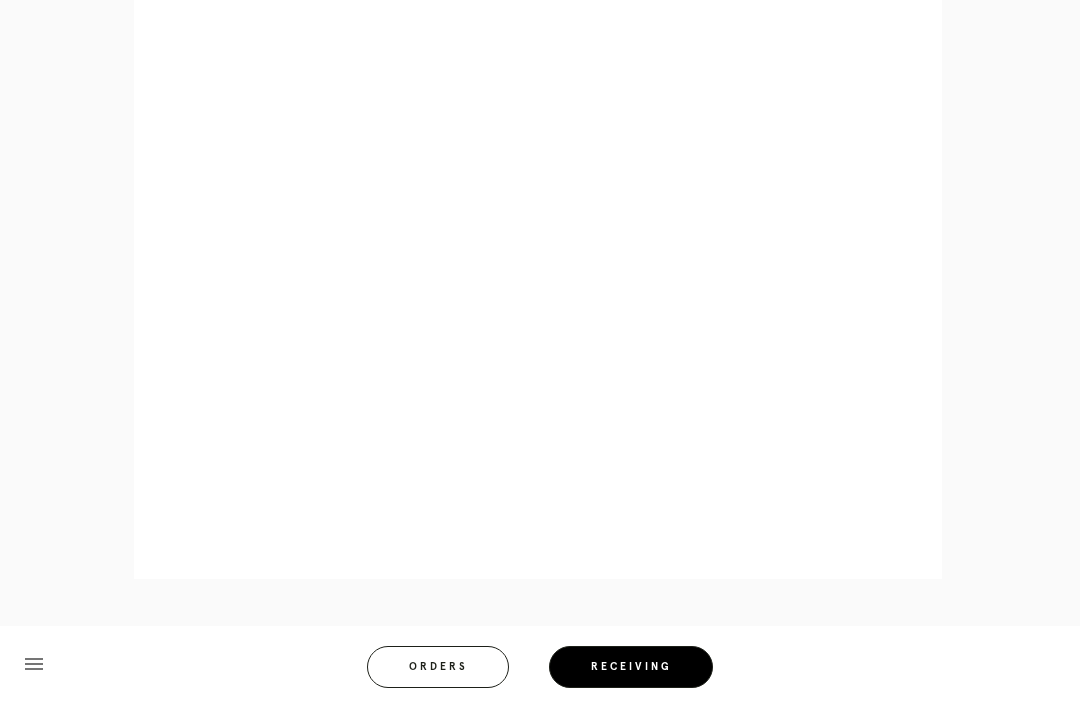 scroll, scrollTop: 1064, scrollLeft: 0, axis: vertical 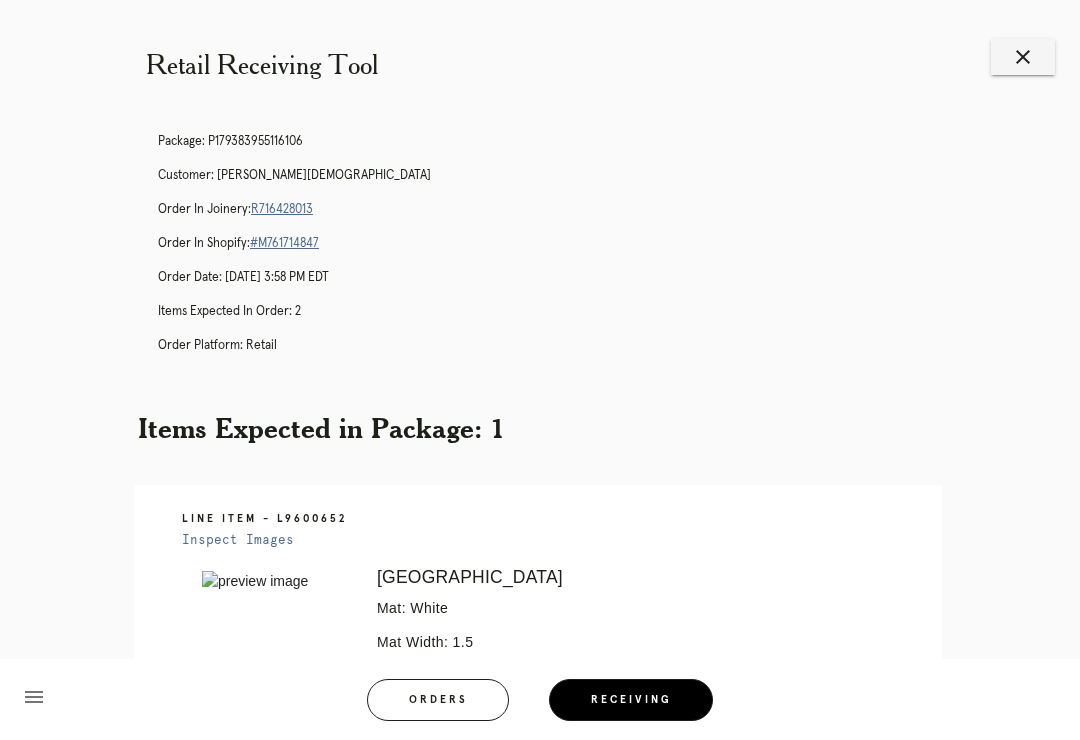 click on "Receiving" 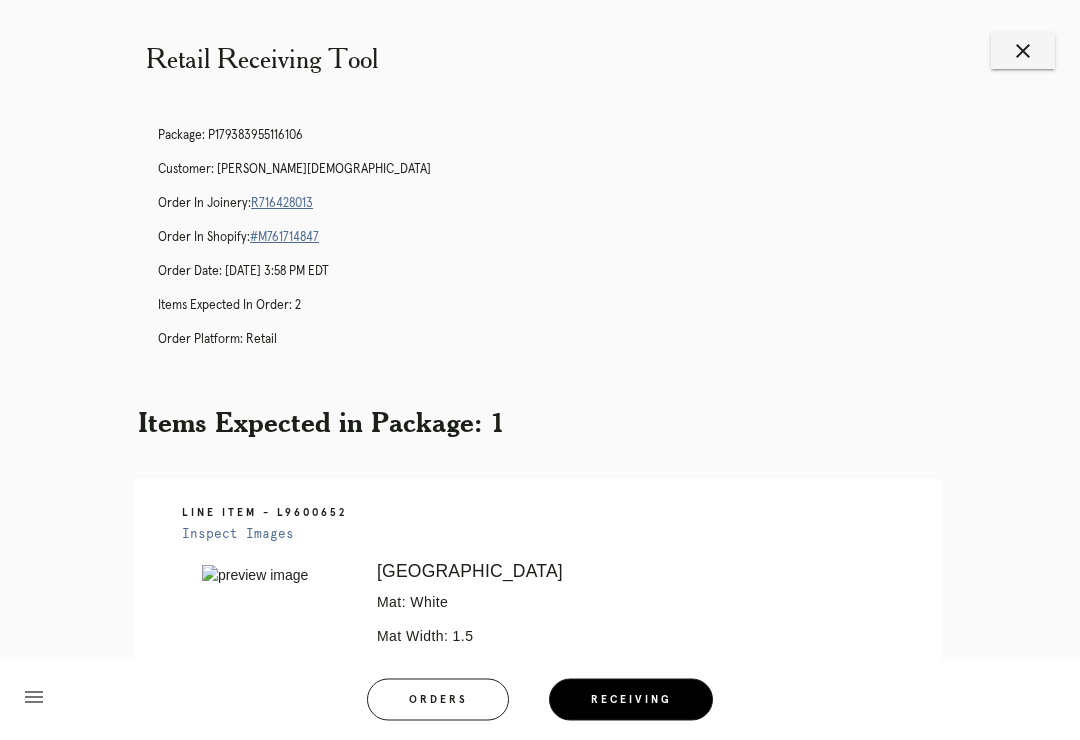 scroll, scrollTop: 6, scrollLeft: 0, axis: vertical 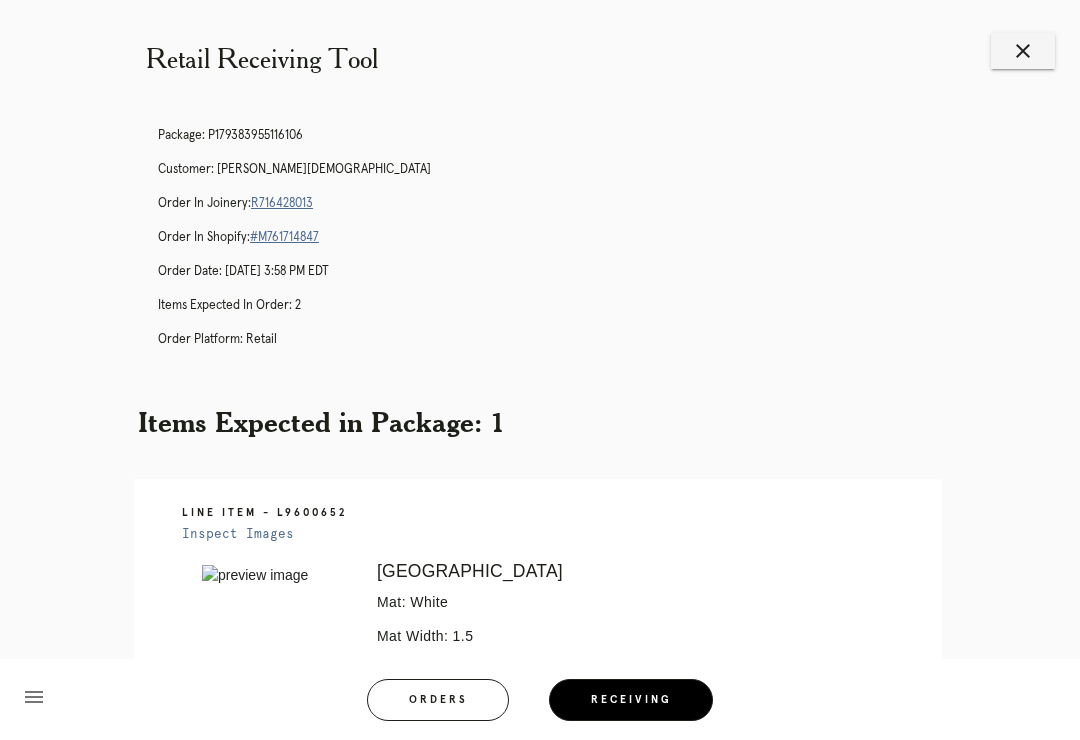 click on "close" 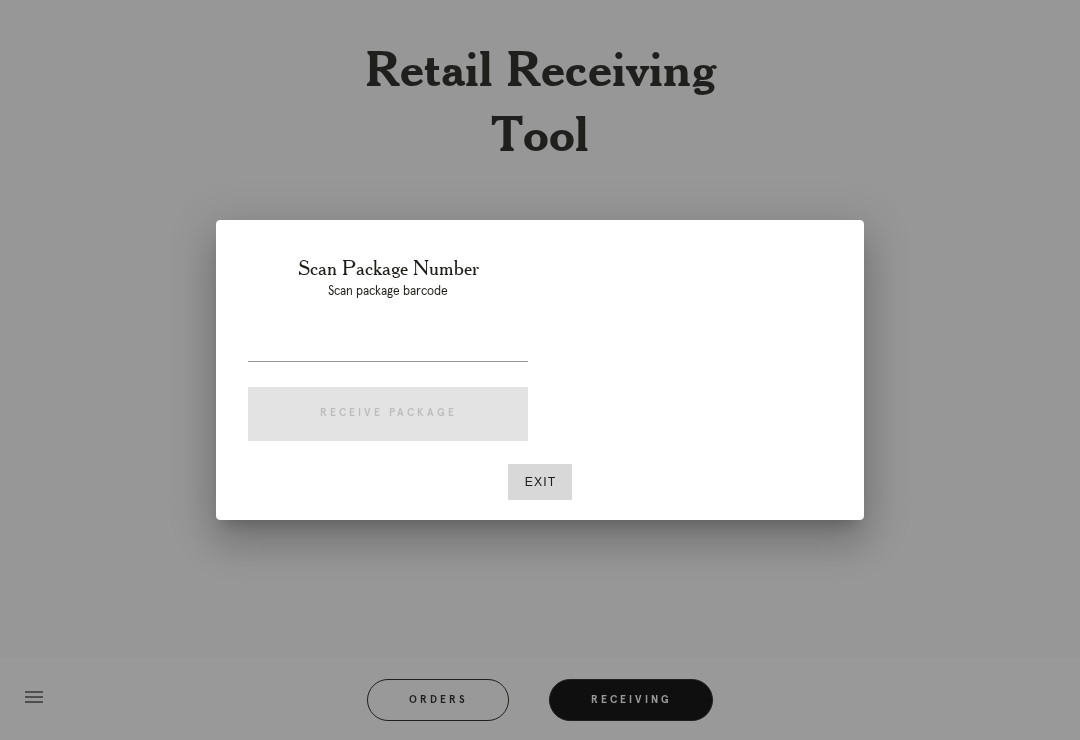 scroll, scrollTop: 6, scrollLeft: 0, axis: vertical 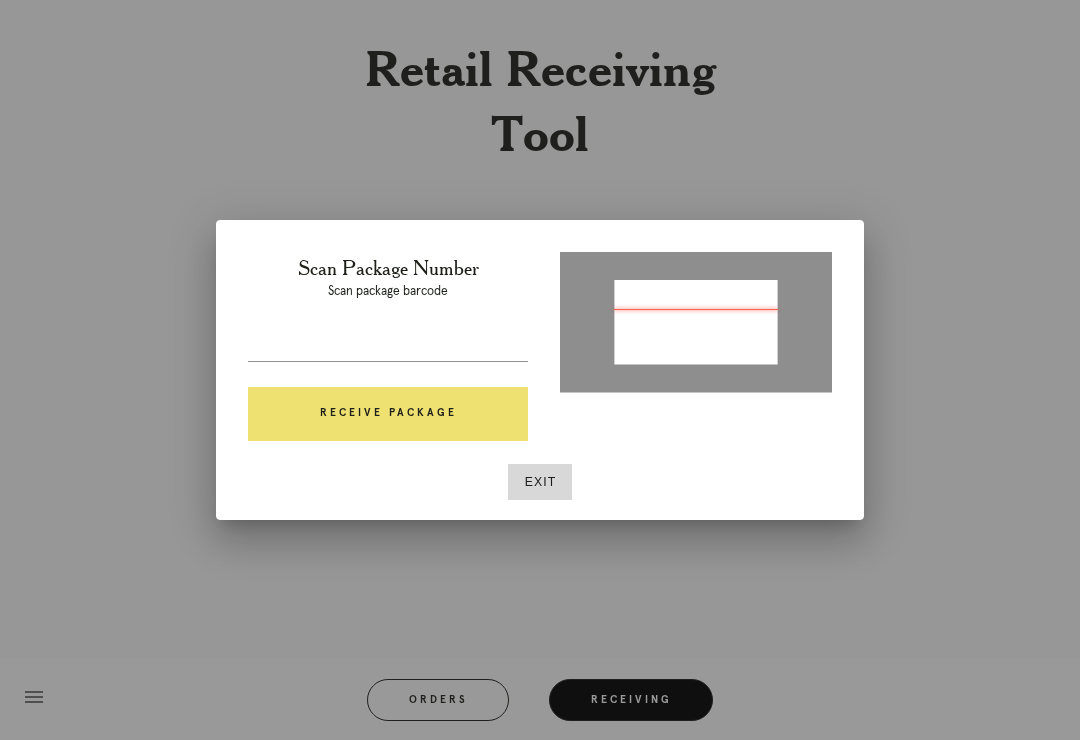 type on "P212938166398172" 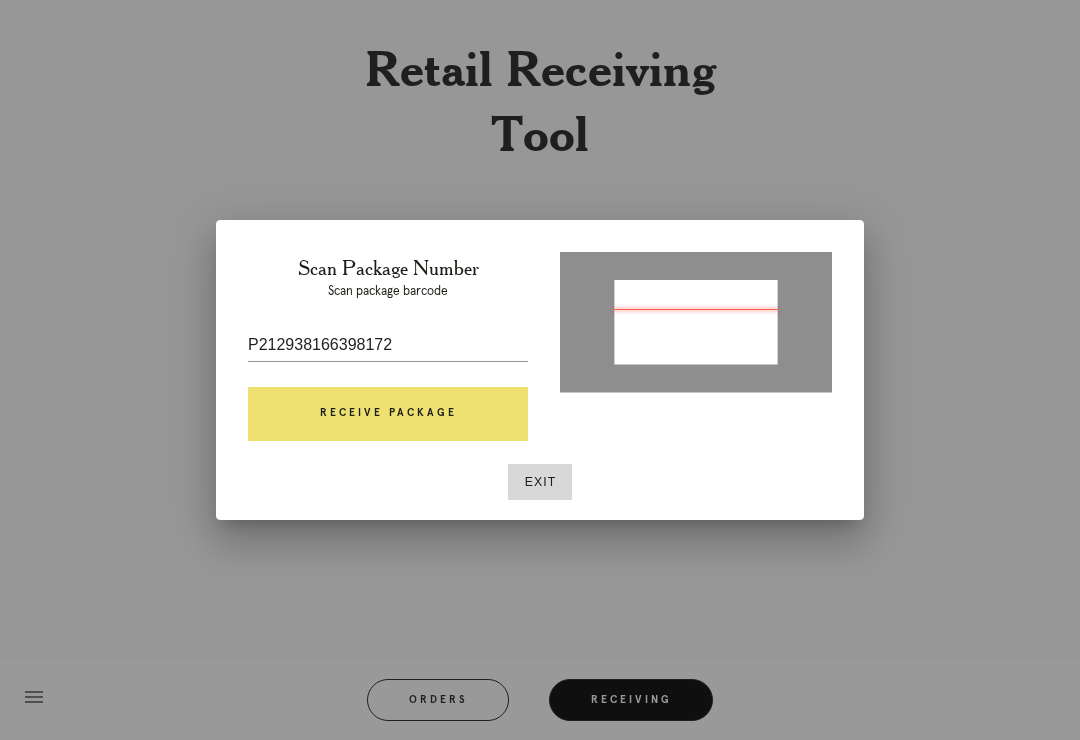 click on "Receive Package" at bounding box center [388, 414] 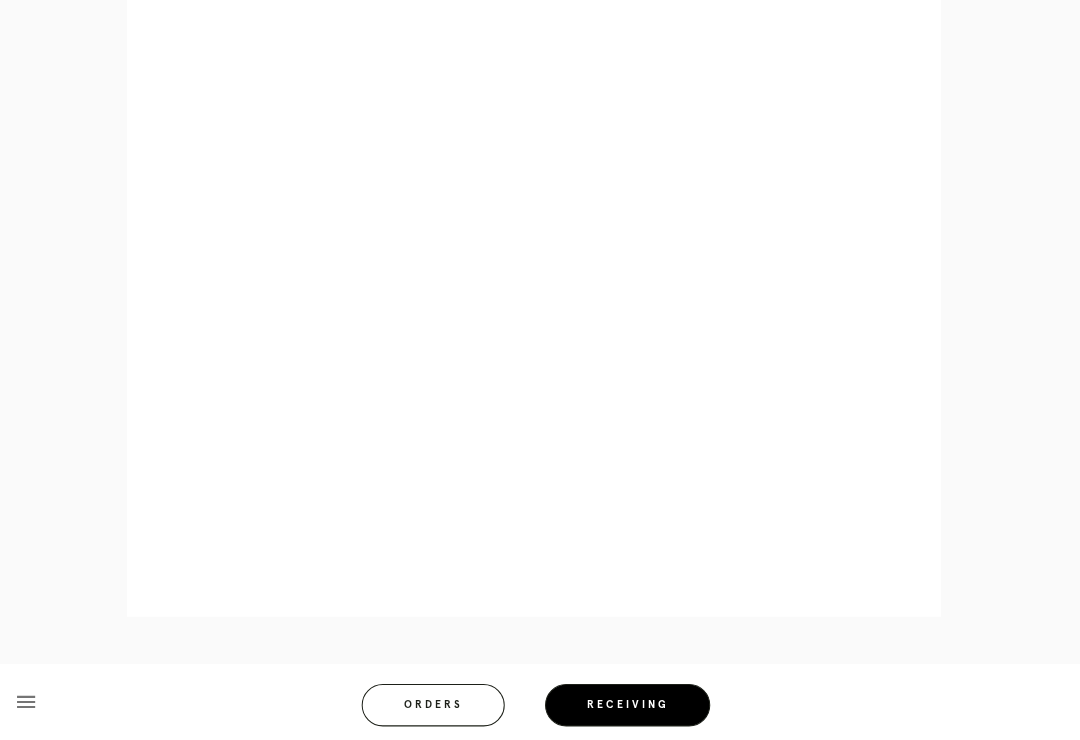 scroll, scrollTop: 933, scrollLeft: 0, axis: vertical 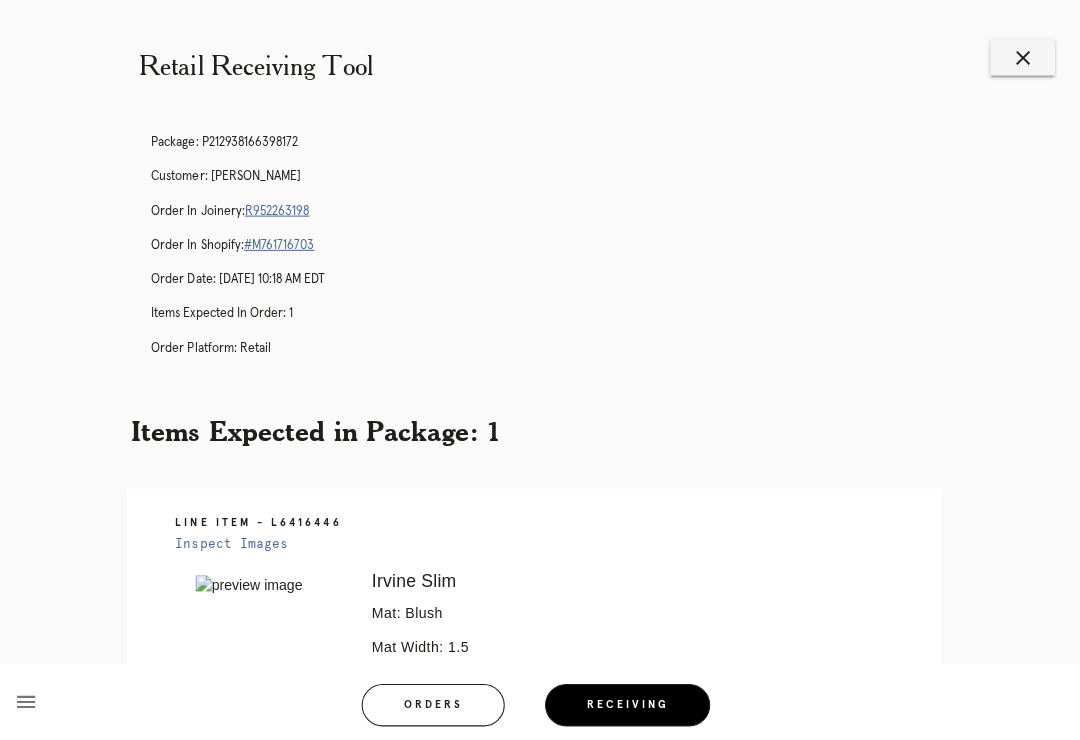 click on "close" at bounding box center [1023, 57] 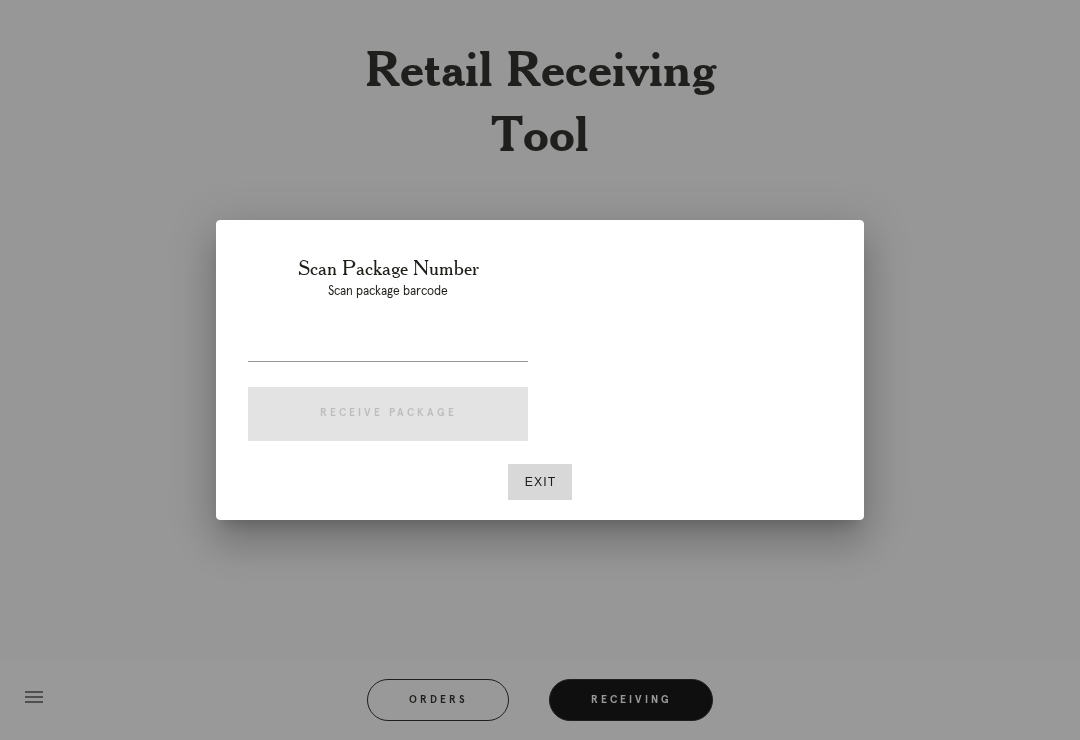 scroll, scrollTop: 0, scrollLeft: 8, axis: horizontal 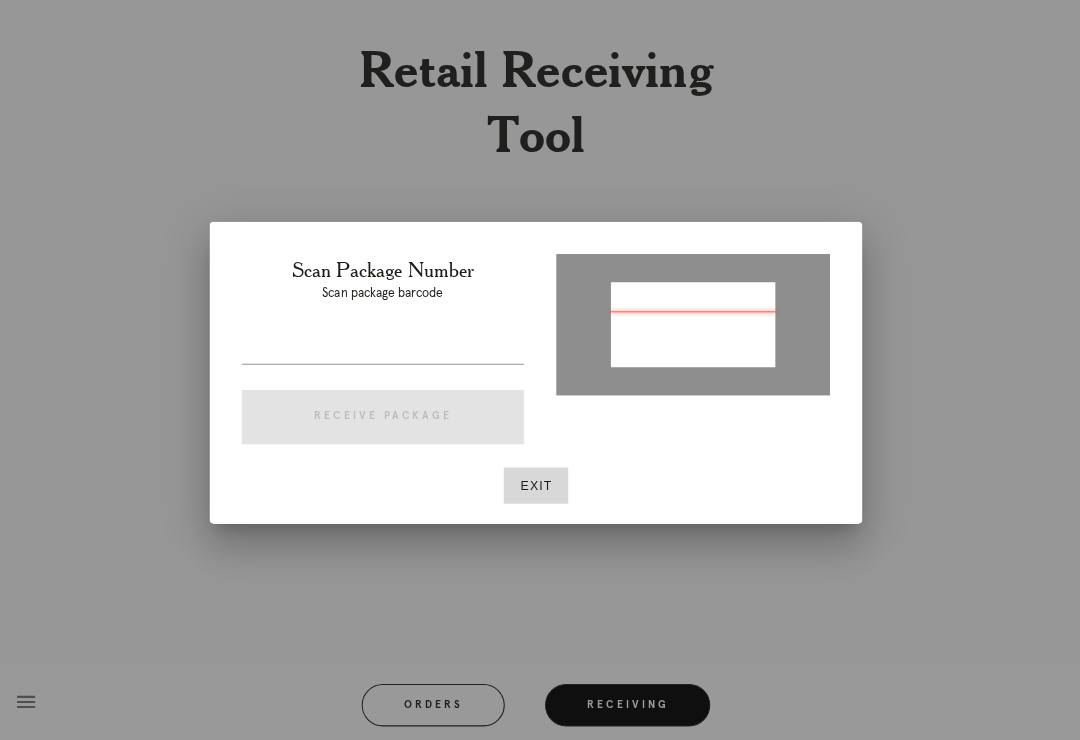 type on "P357085188520411" 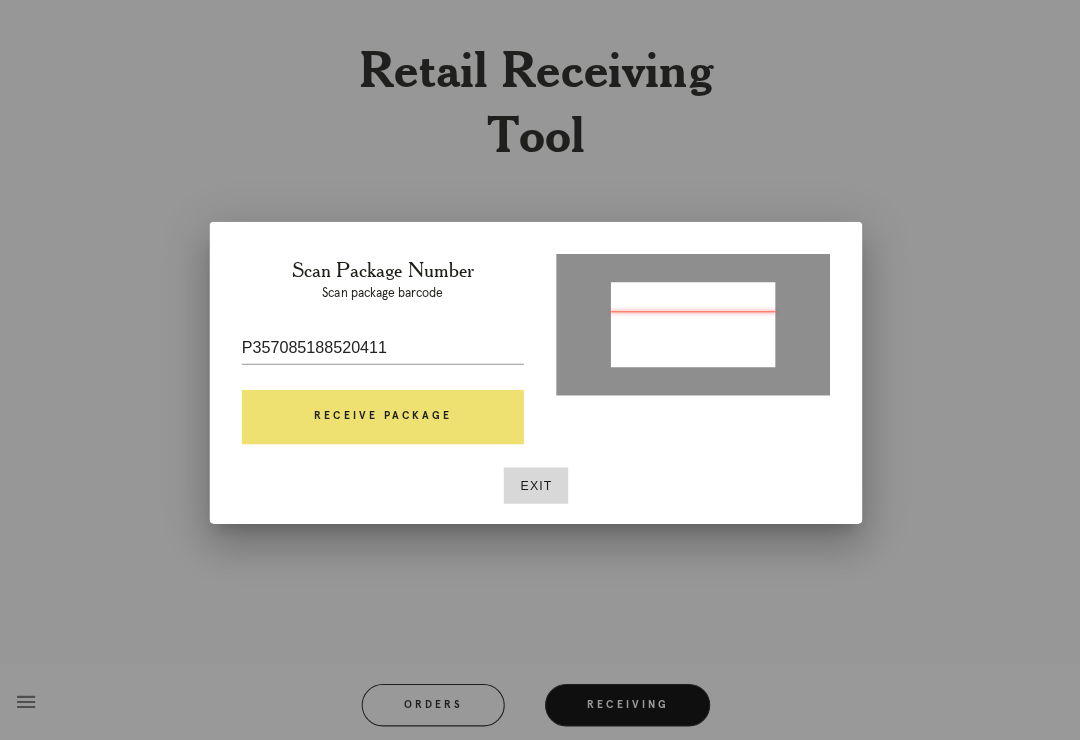 click on "Receive Package" at bounding box center [388, 414] 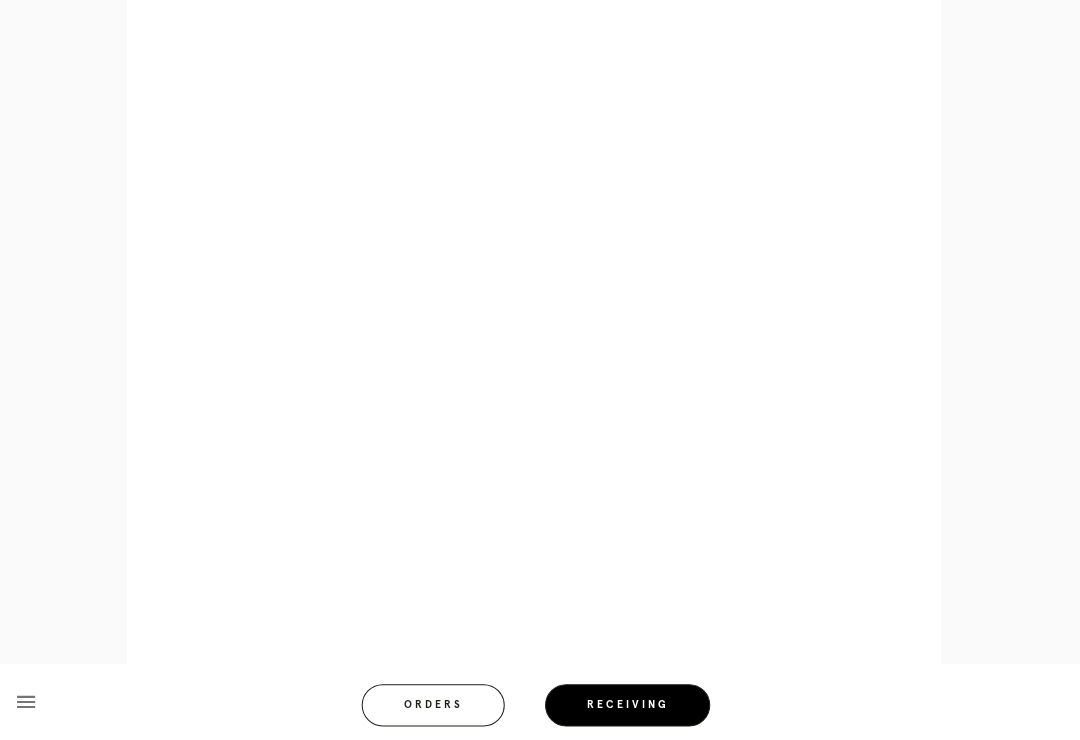 scroll, scrollTop: 969, scrollLeft: 0, axis: vertical 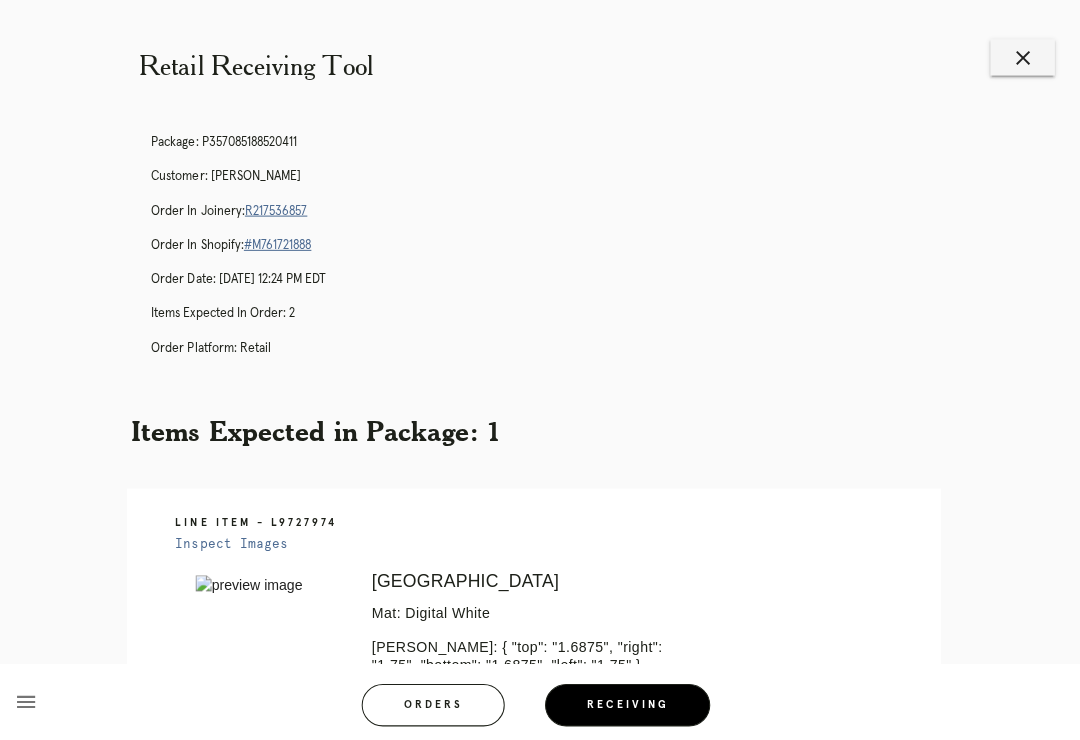 click on "R217536857" at bounding box center (282, 209) 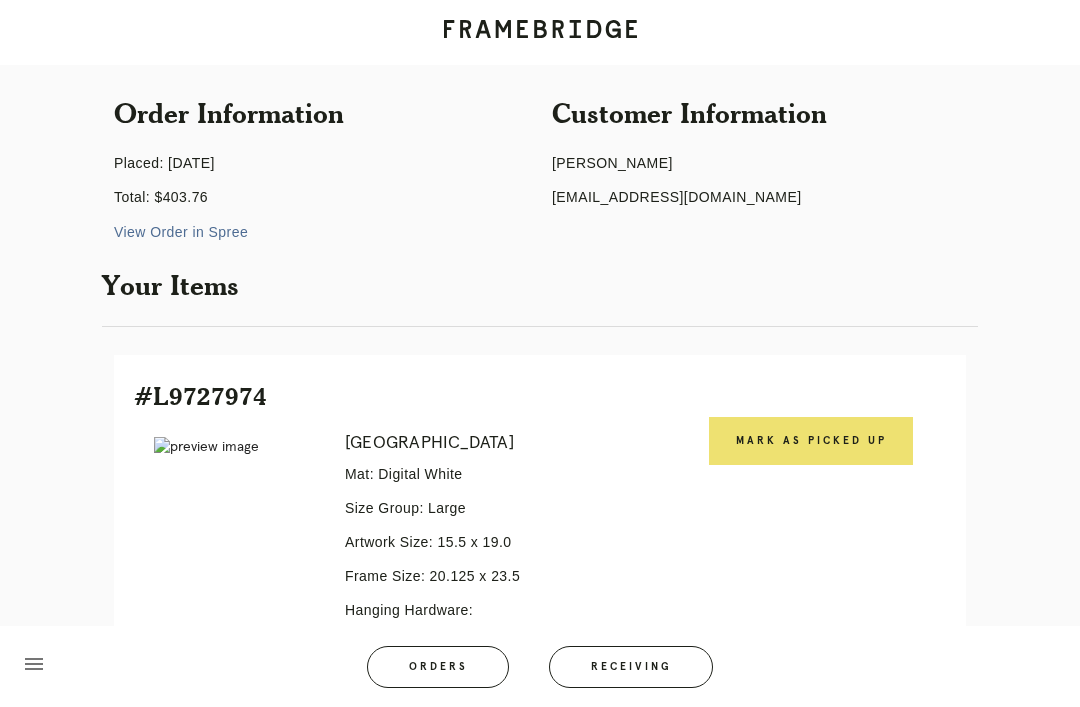 scroll, scrollTop: 0, scrollLeft: 0, axis: both 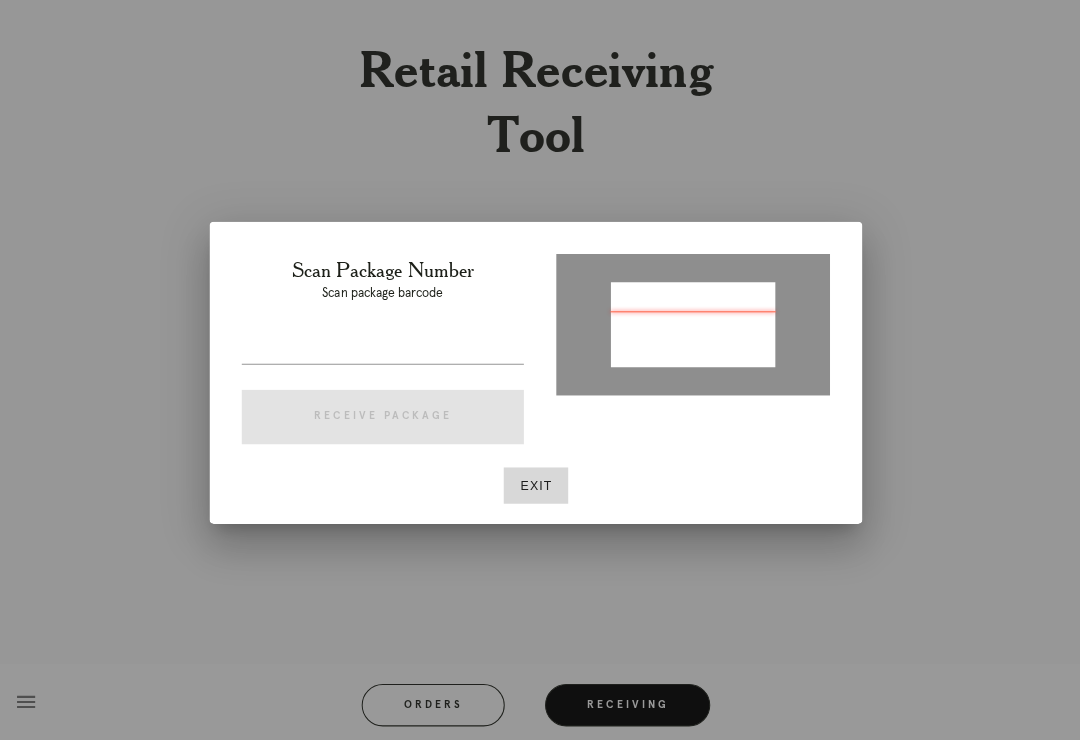 type on "P694893395587954" 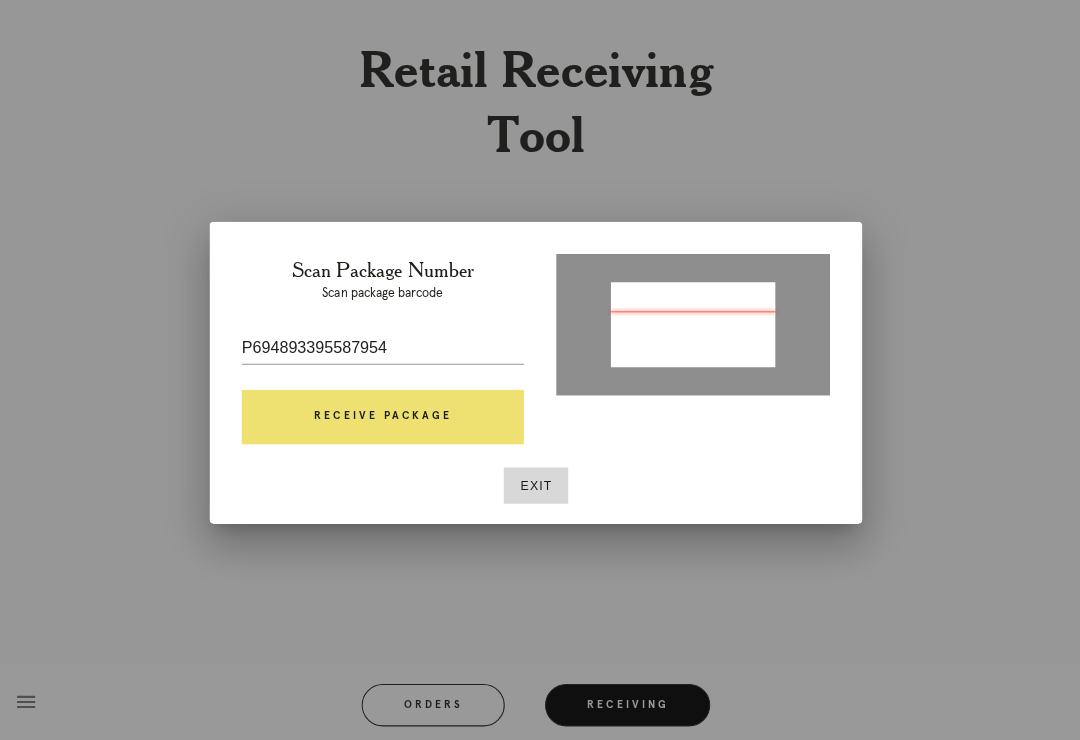 click on "Receive Package" at bounding box center [388, 414] 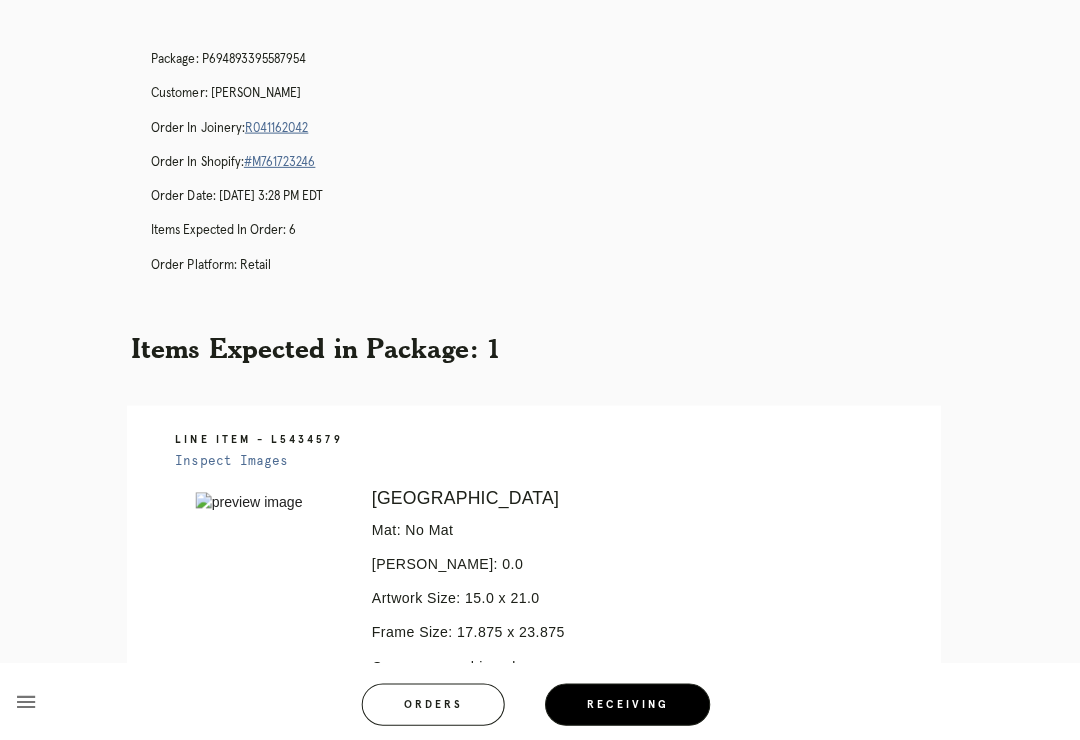 scroll, scrollTop: 0, scrollLeft: 0, axis: both 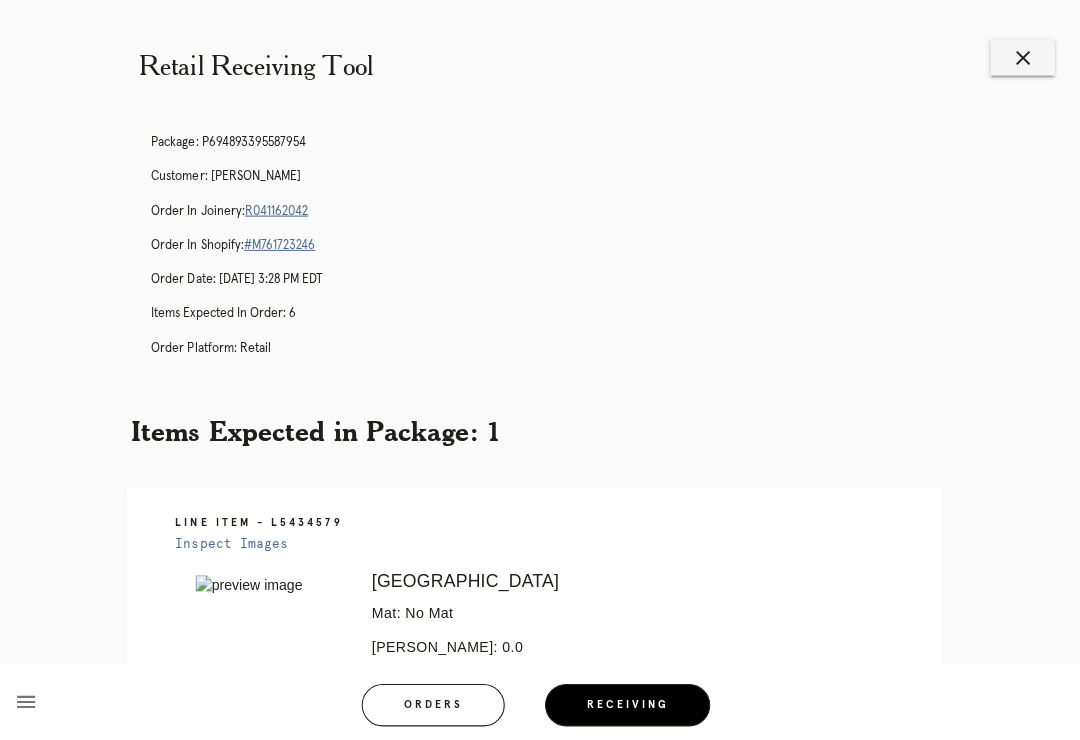 click on "close" at bounding box center (1023, 57) 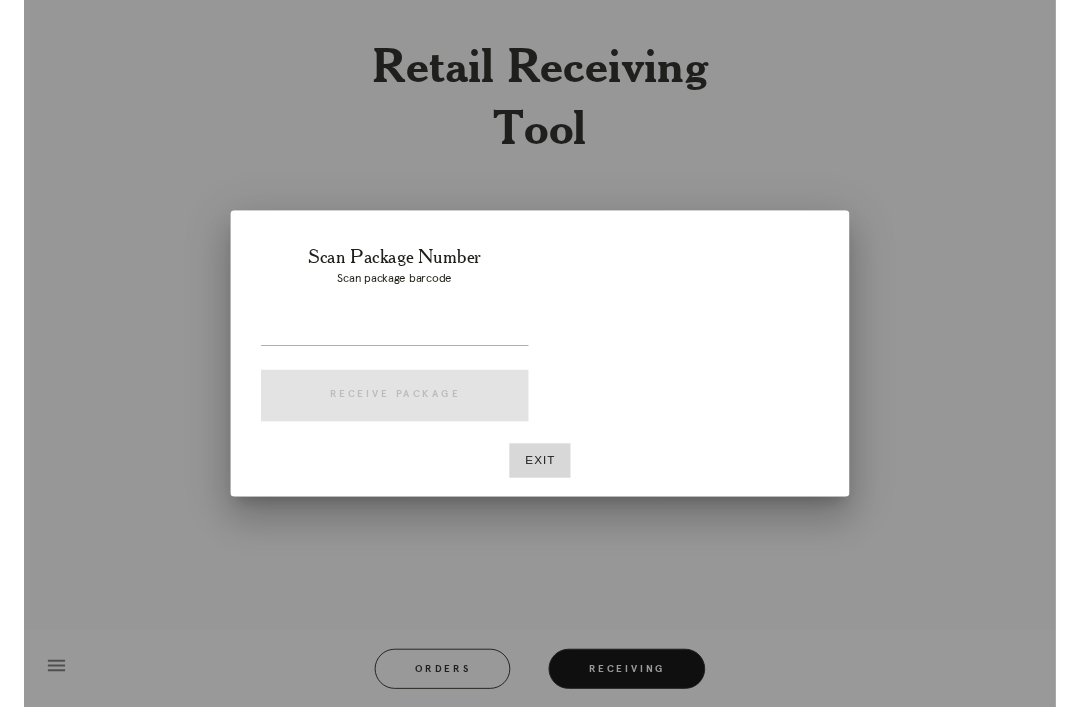 scroll, scrollTop: 0, scrollLeft: 8, axis: horizontal 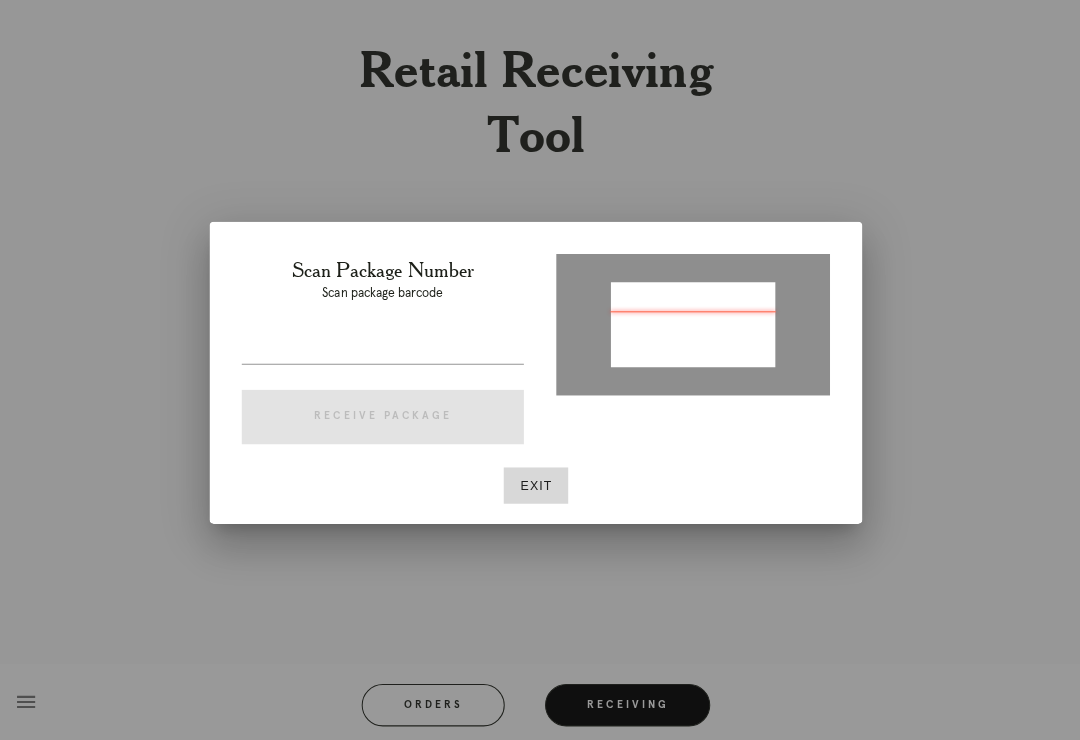 type on "P880606113843539" 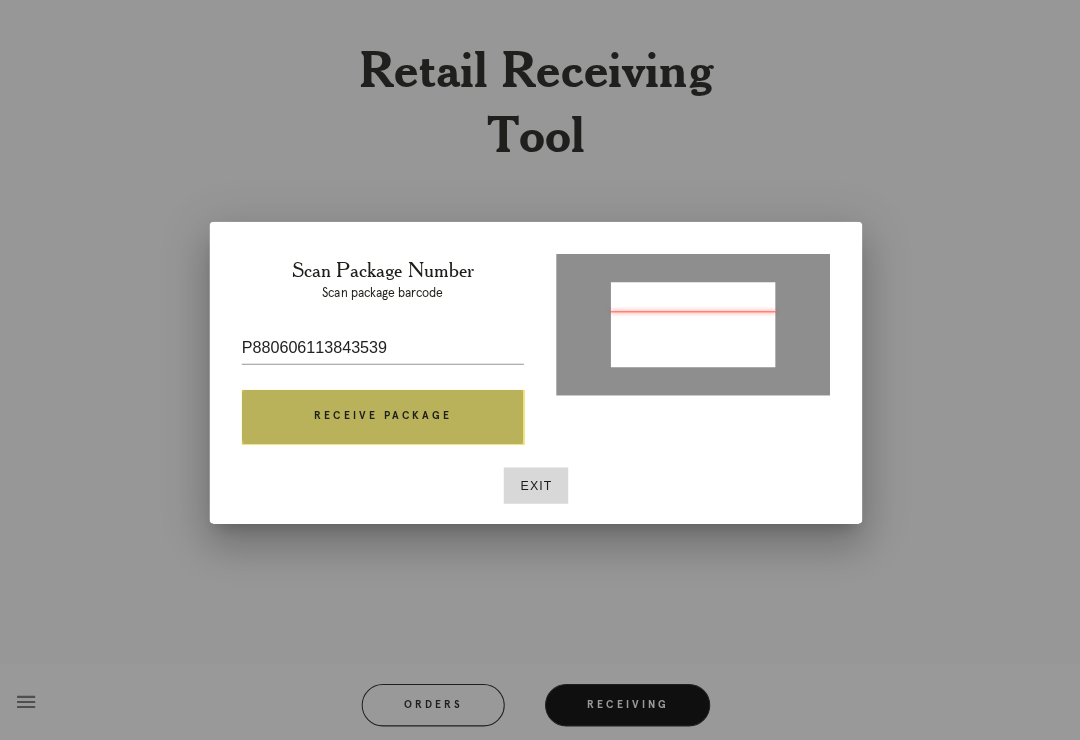 click on "Receive Package" at bounding box center (388, 414) 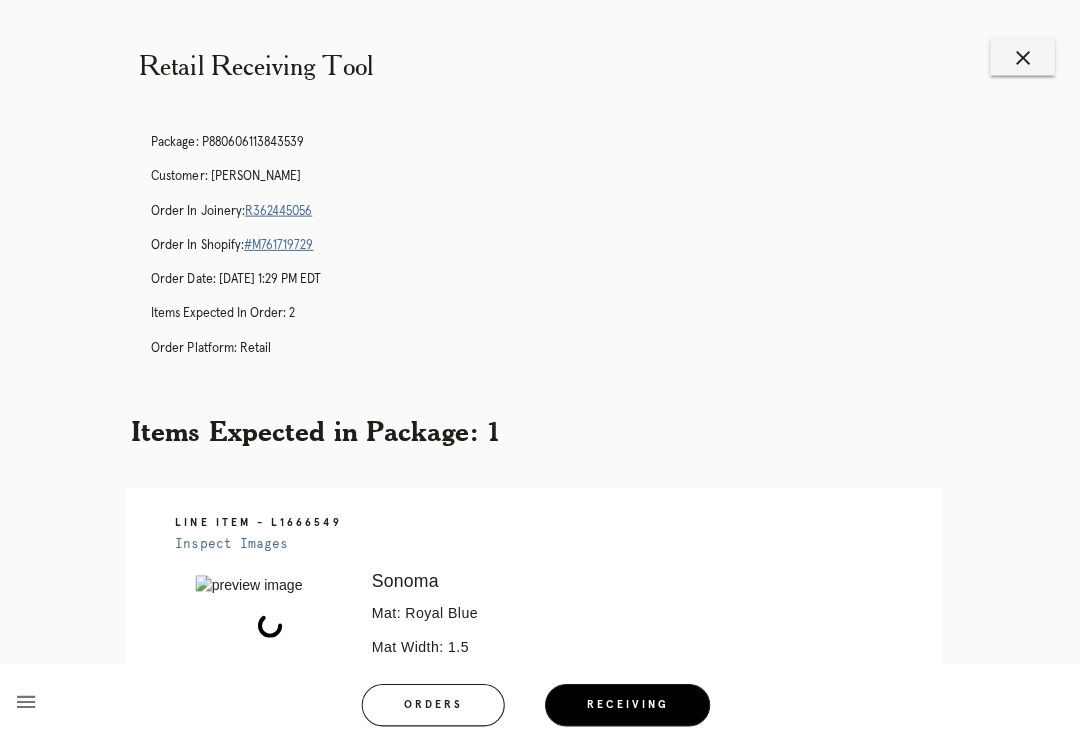 click on "R362445056" at bounding box center (284, 209) 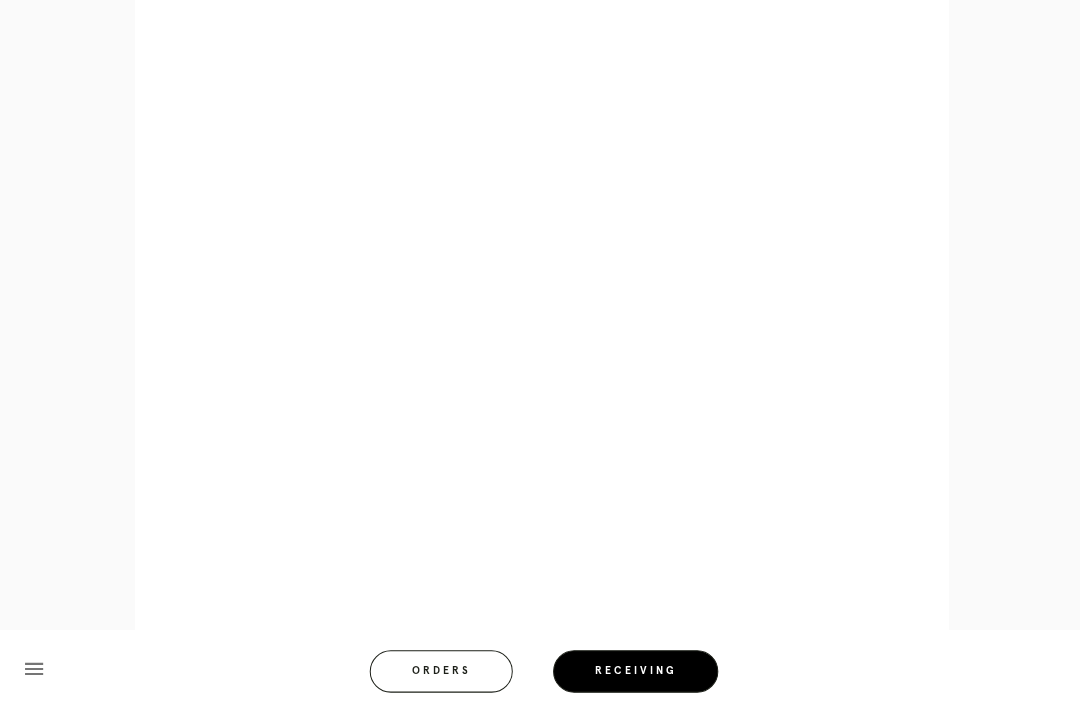 scroll, scrollTop: 863, scrollLeft: 0, axis: vertical 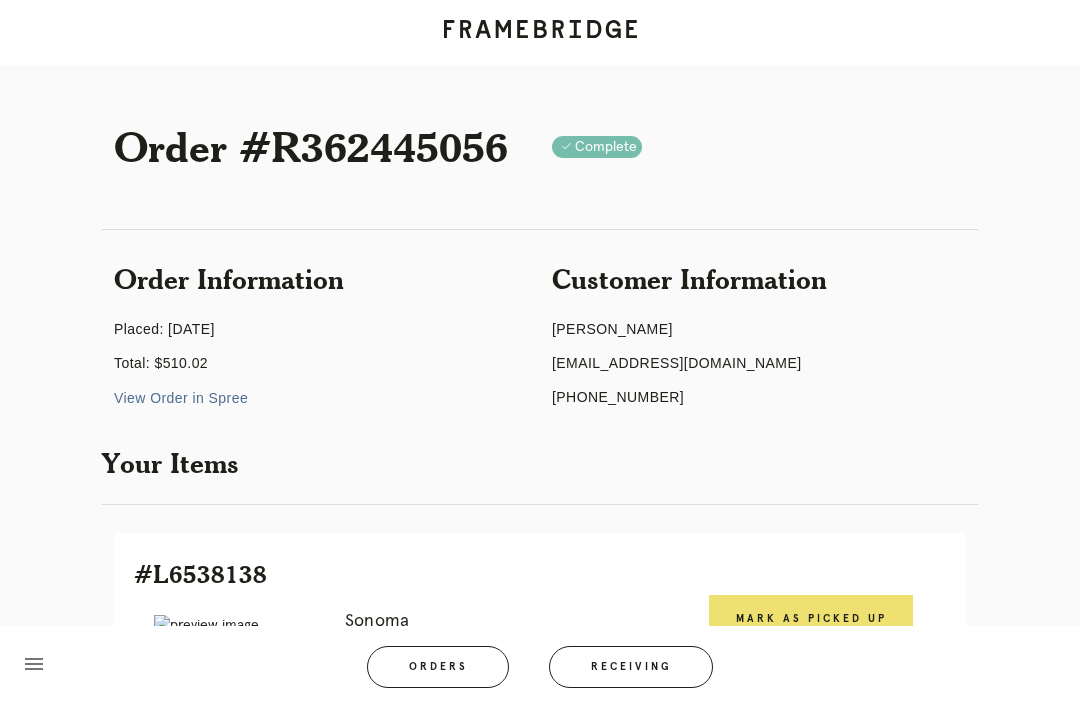 click on "Orders" at bounding box center [438, 667] 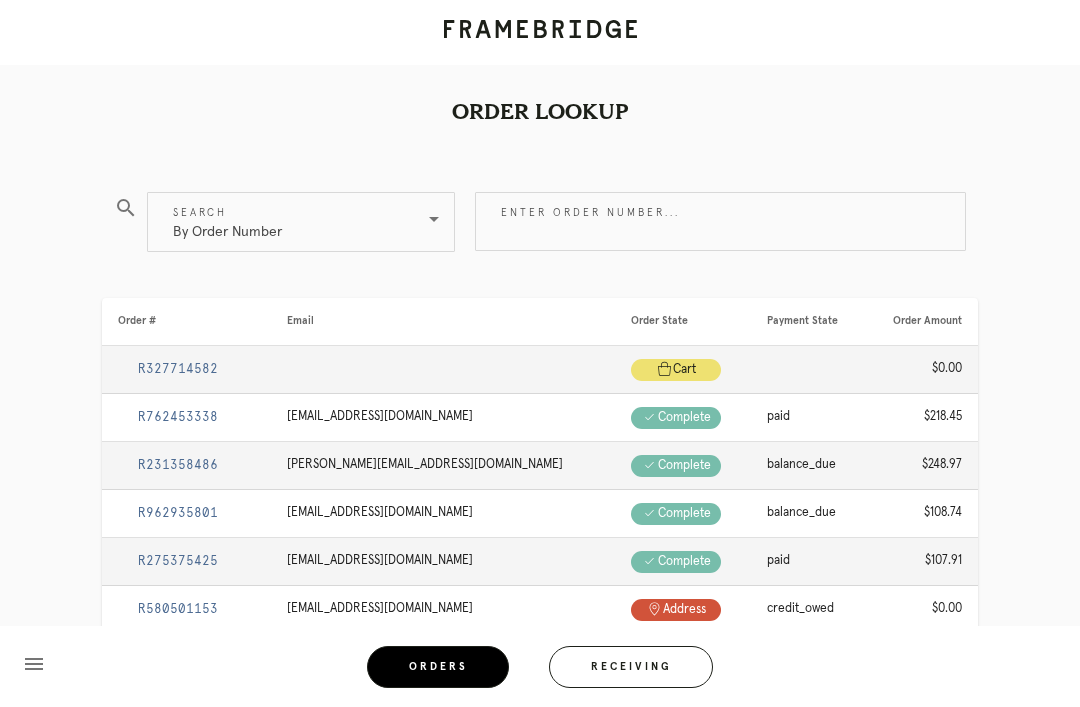 click on "Enter order number..." at bounding box center (720, 221) 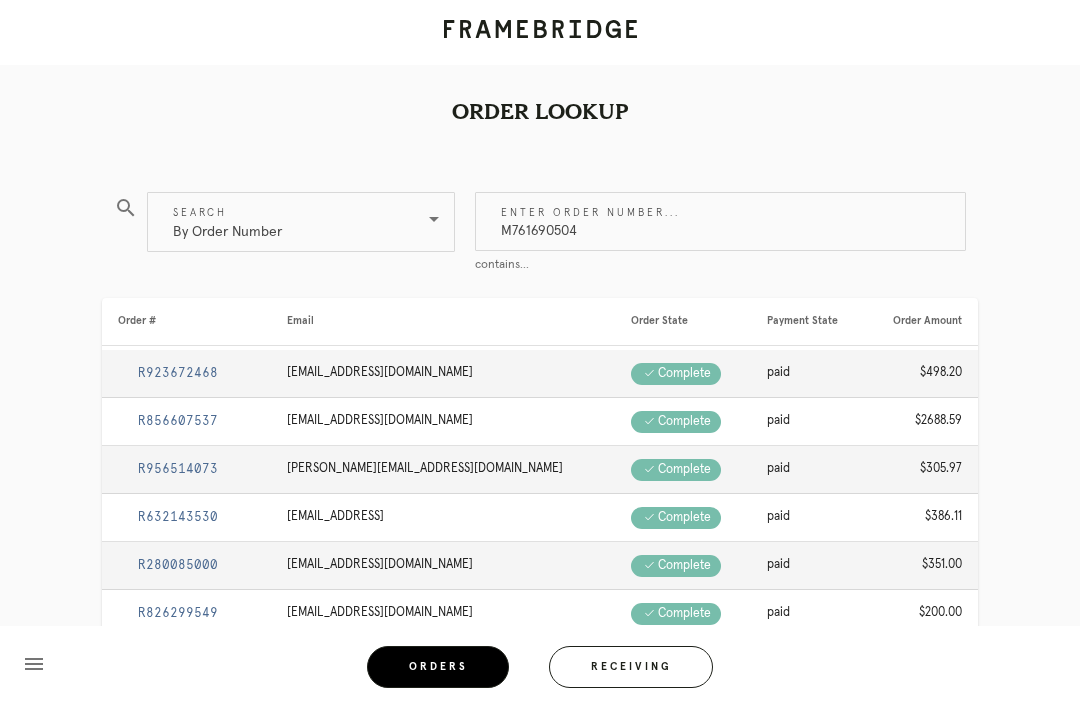 type on "M761690504" 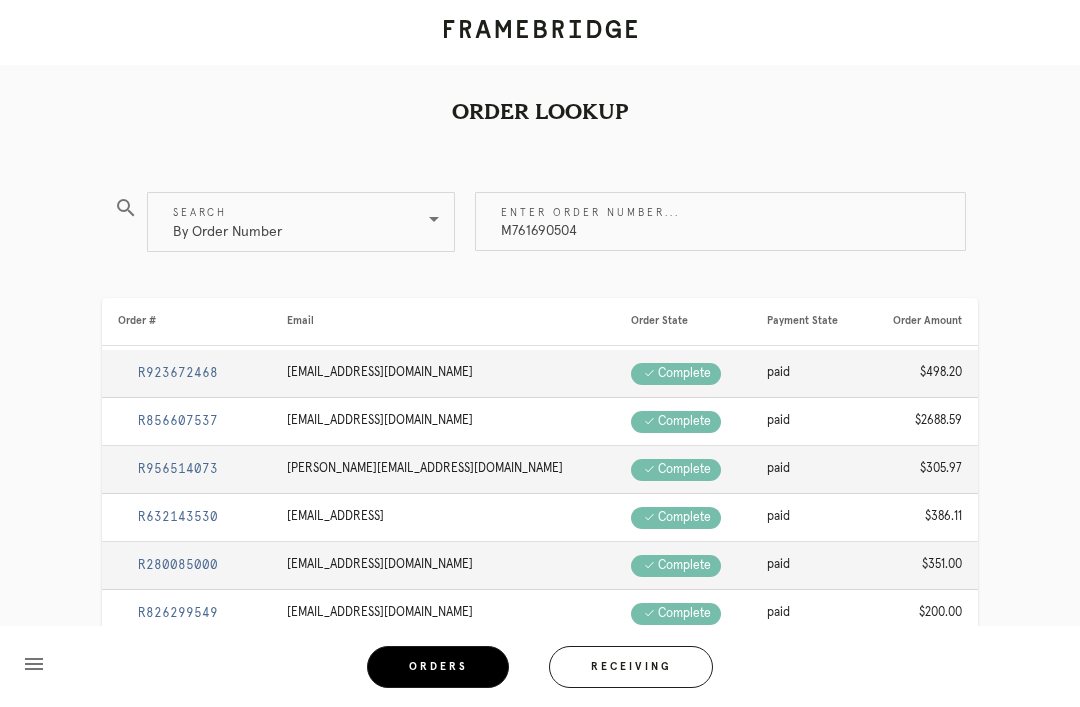 click on "M761690504" at bounding box center (720, 221) 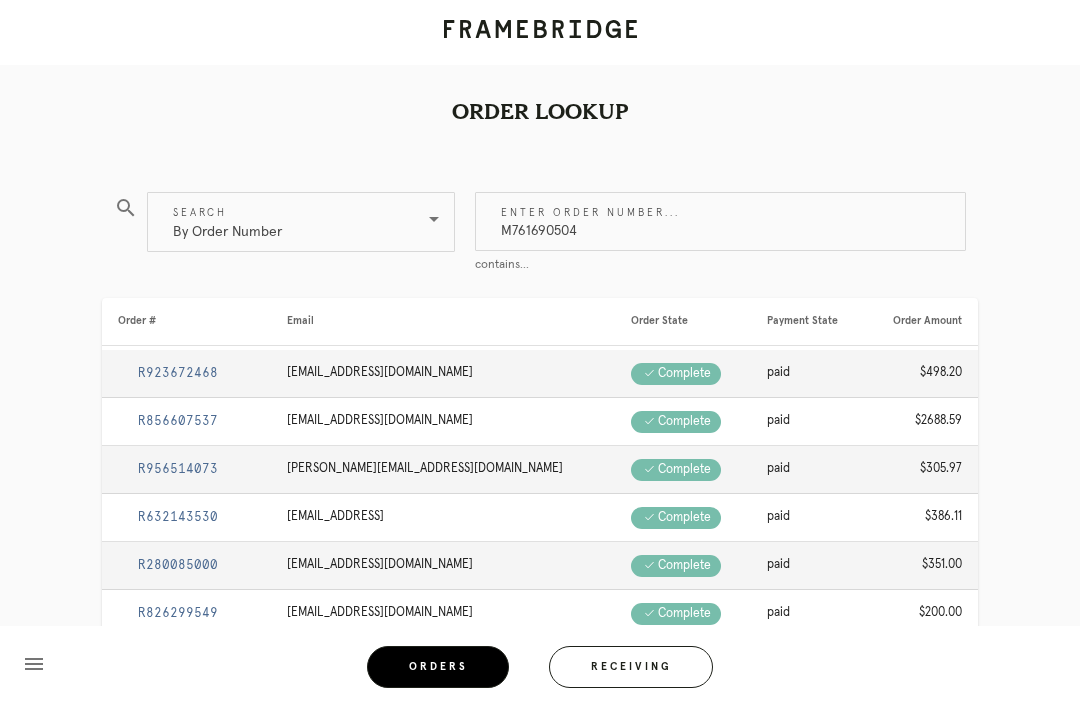 click on "Order Lookup
search Search By Order Number   Enter order number... M761690504 contains...   Order # Email Order State Payment State Order Amount
R923672468
kateoleary@yahoo.com
Check
.a {
fill: #1d2019;
}
complete
paid
$498.20
R856607537
ckutler2@gmail.com
Check
.a {
fill: #1d2019;
}
complete
paid
$2688.59
R956514073
erin@erinlehane.com
Check
.a {
fill: #1d2019;
}
complete
paid
$305.97
R632143530
pearcearlie@gmail.con
Check
.a {
fill: #1d2019;
}
complete
paid
$386.11
R280085000
exl56@hotmail.com
Check
.a {
fill: #1d2019;
}
complete
paid
$351.00" at bounding box center (540, 525) 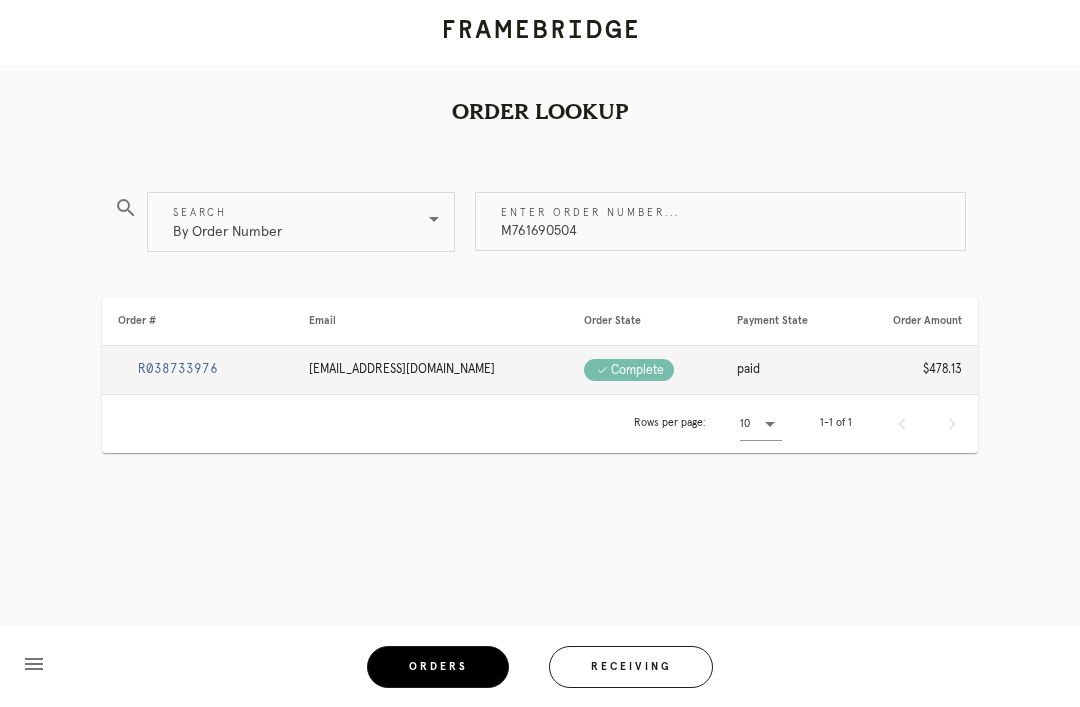 click on "R038733976" at bounding box center [178, 369] 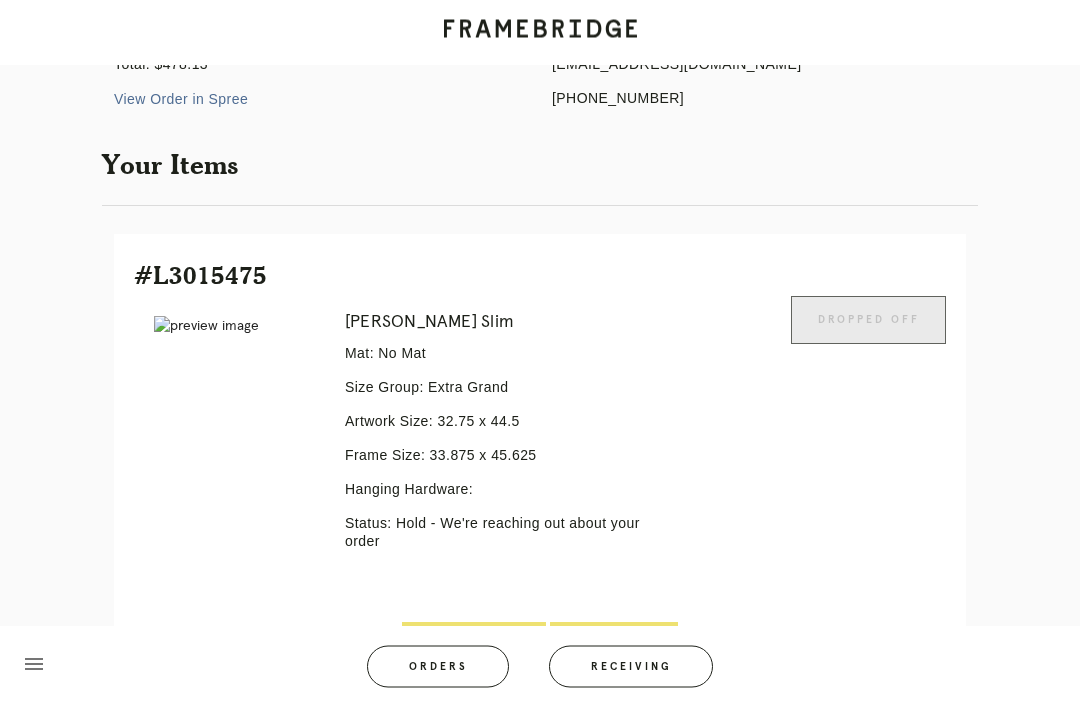 scroll, scrollTop: 344, scrollLeft: 0, axis: vertical 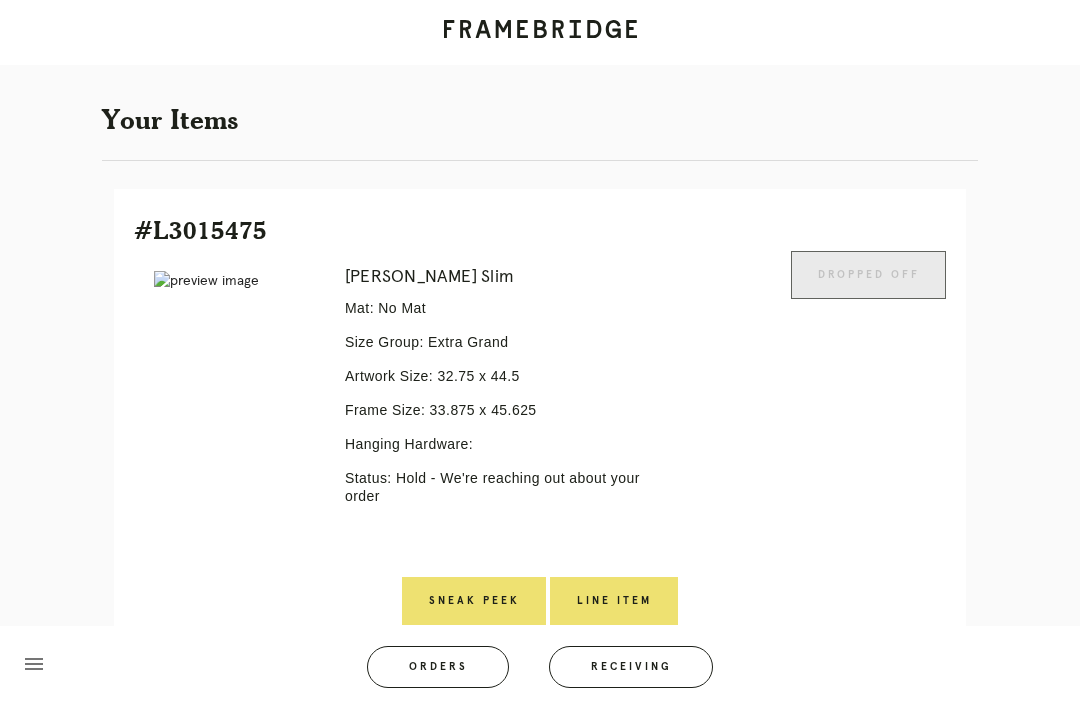 click on "Sneak Peek" at bounding box center (474, 601) 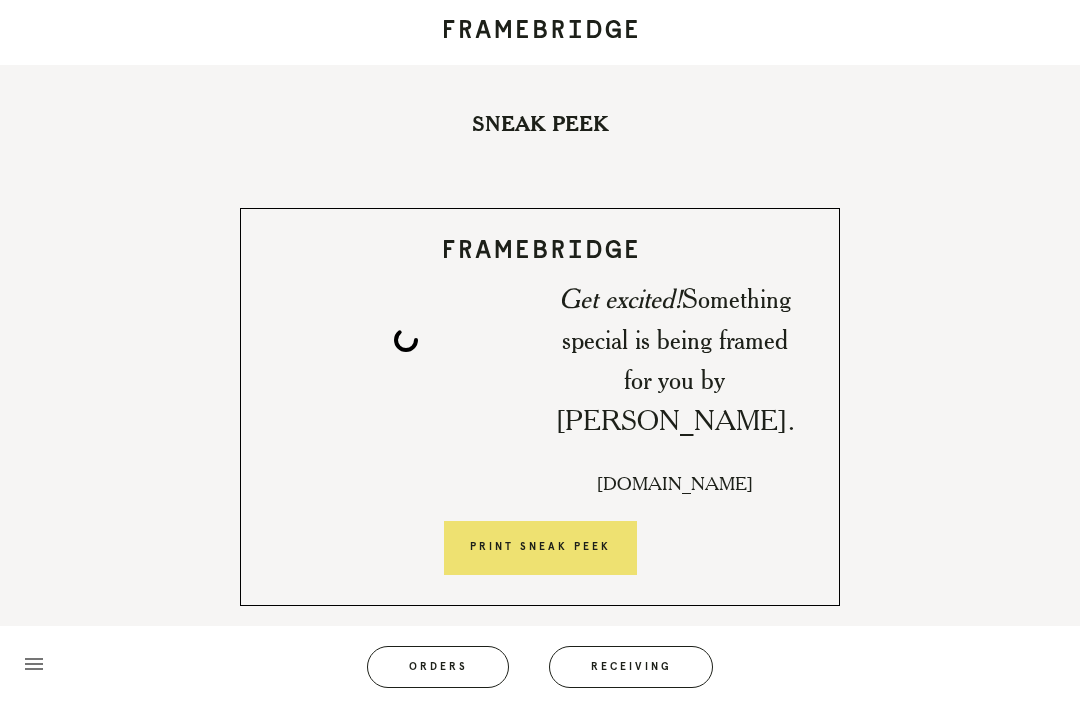 scroll, scrollTop: 0, scrollLeft: 0, axis: both 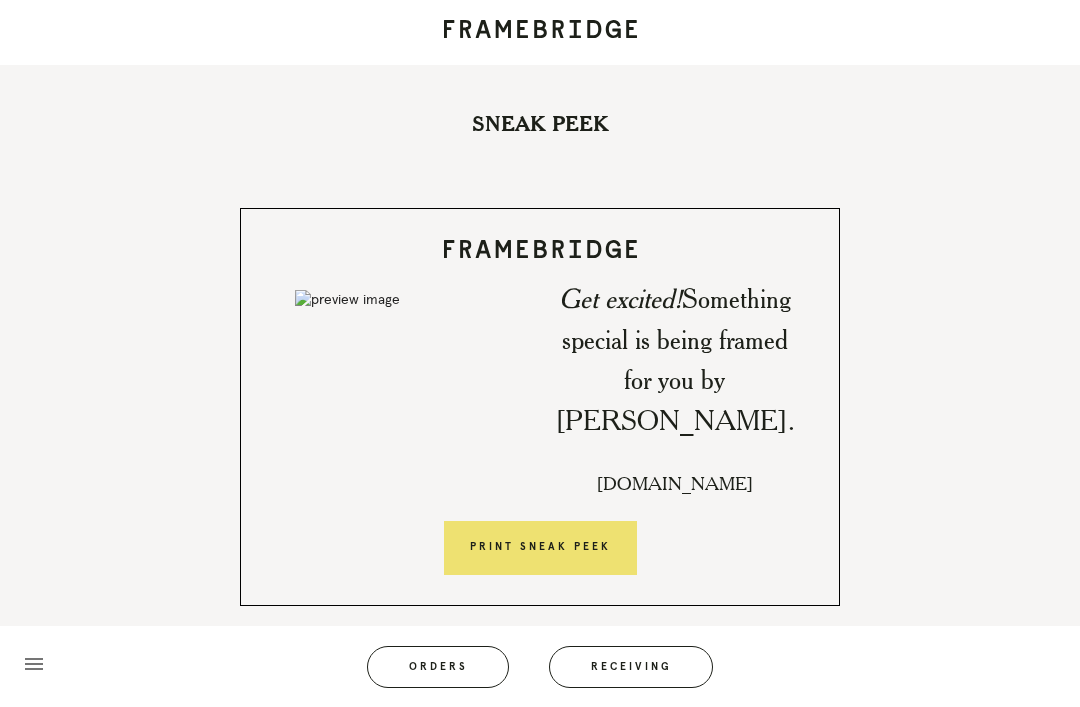 click on "Get excited!
Something special is being framed for you by Framebridge.
framebridge.com" at bounding box center [674, 393] 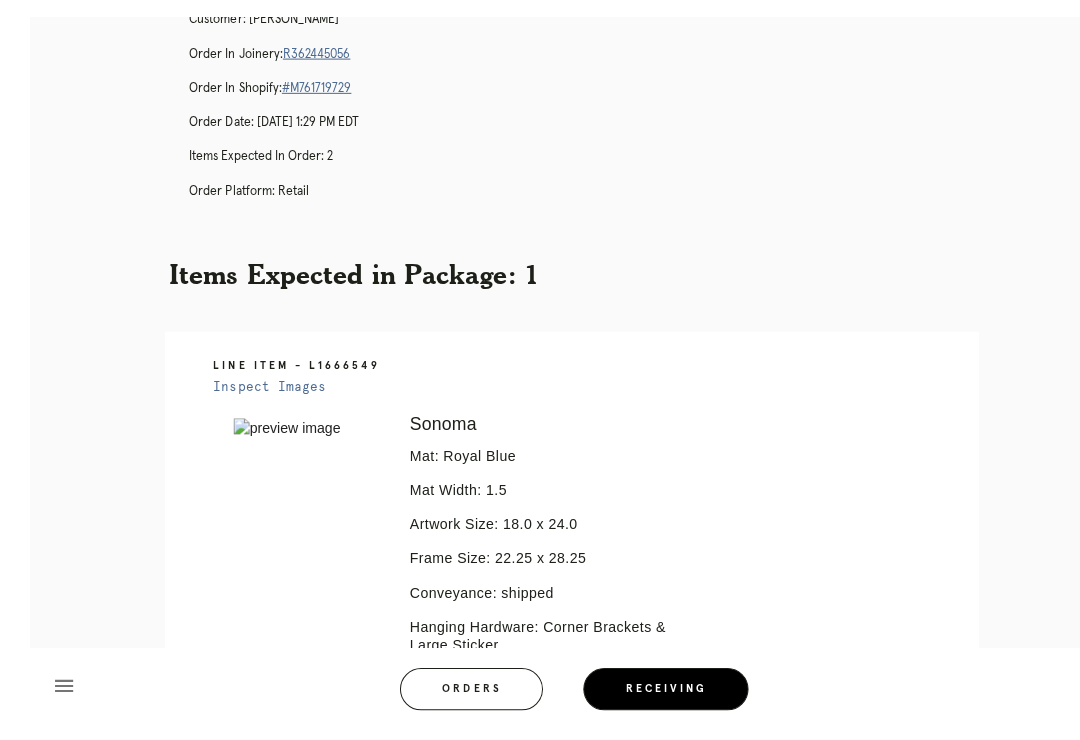 scroll, scrollTop: 0, scrollLeft: 0, axis: both 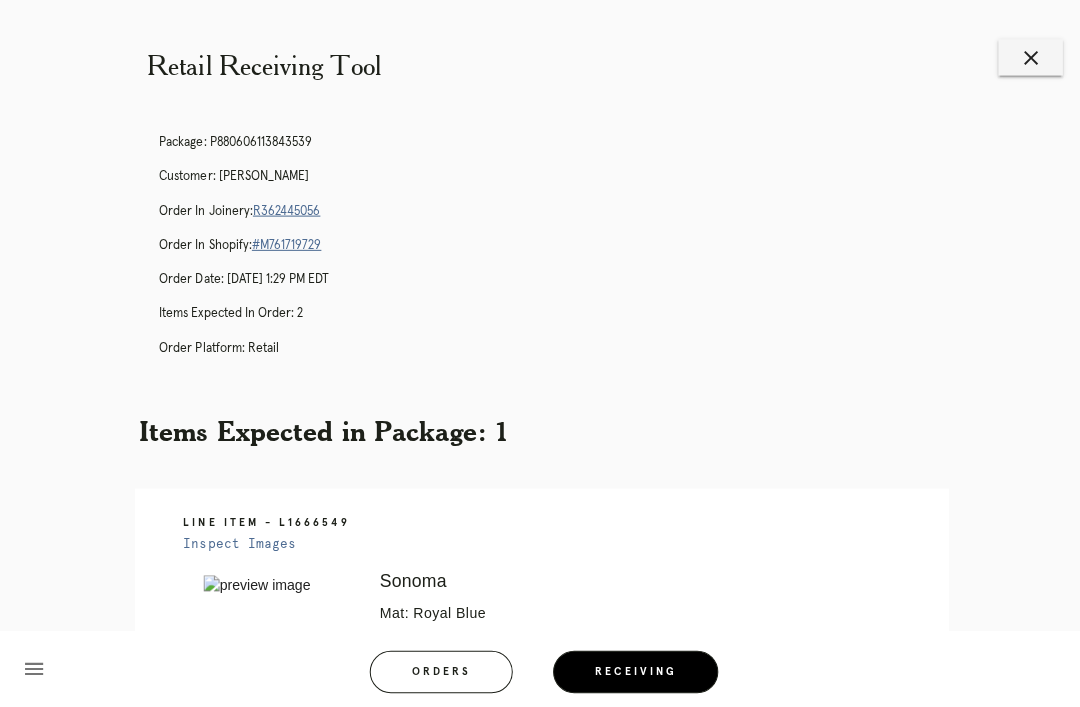 click on "Retail Receiving Tool   close   Package: P880606113843539   Customer: [PERSON_NAME]
Order in Joinery:
R362445056
Order in Shopify:
#M761719729
Order Date:
[DATE]  1:29 PM EDT
Items Expected in Order: 2   Order Platform: retail     Items Expected in Package:  1
Line Item - L1666549
Inspect Images
Error retreiving frame spec #9648057
[GEOGRAPHIC_DATA]
Mat: Royal Blue
Mat Width: 1.5
Artwork Size:
18.0
x
24.0
Frame Size:
22.25
x
28.25
Conveyance: shipped
Hanging Hardware: Corner Brackets & Large Sticker
Ready for Pickup
menu
Orders
Receiving
Logged in as:   [EMAIL_ADDRESS][DOMAIN_NAME]   Wellesley" at bounding box center (540, 546) 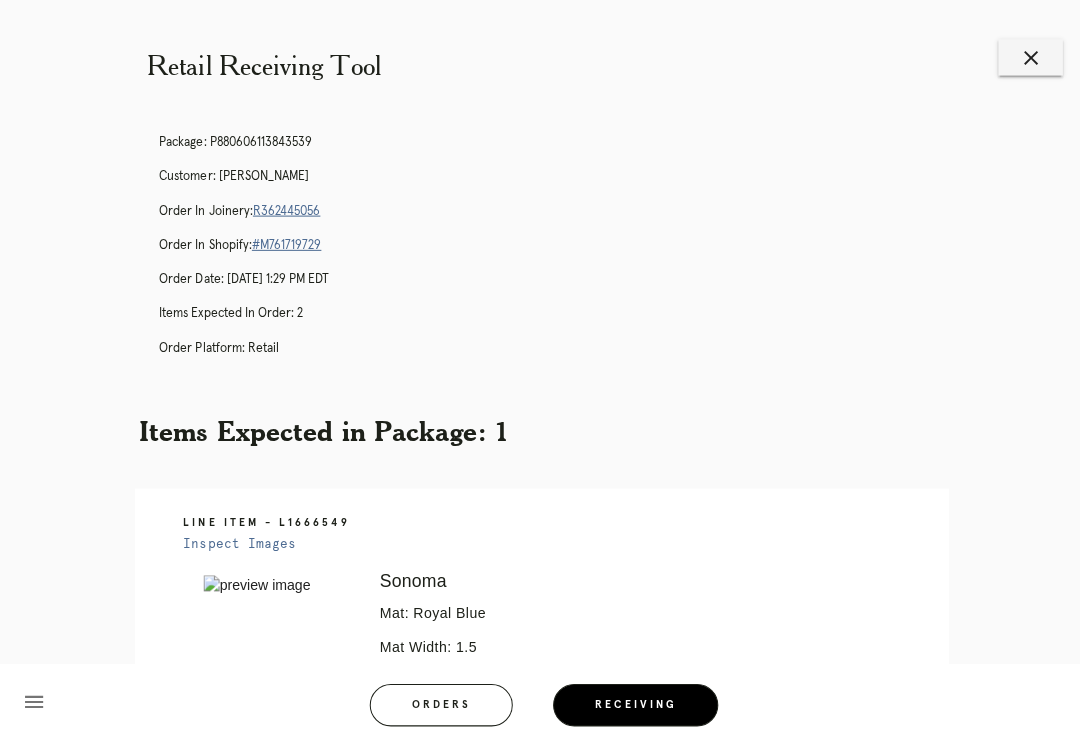 click on "Items Expected in Package:  1" at bounding box center [540, 428] 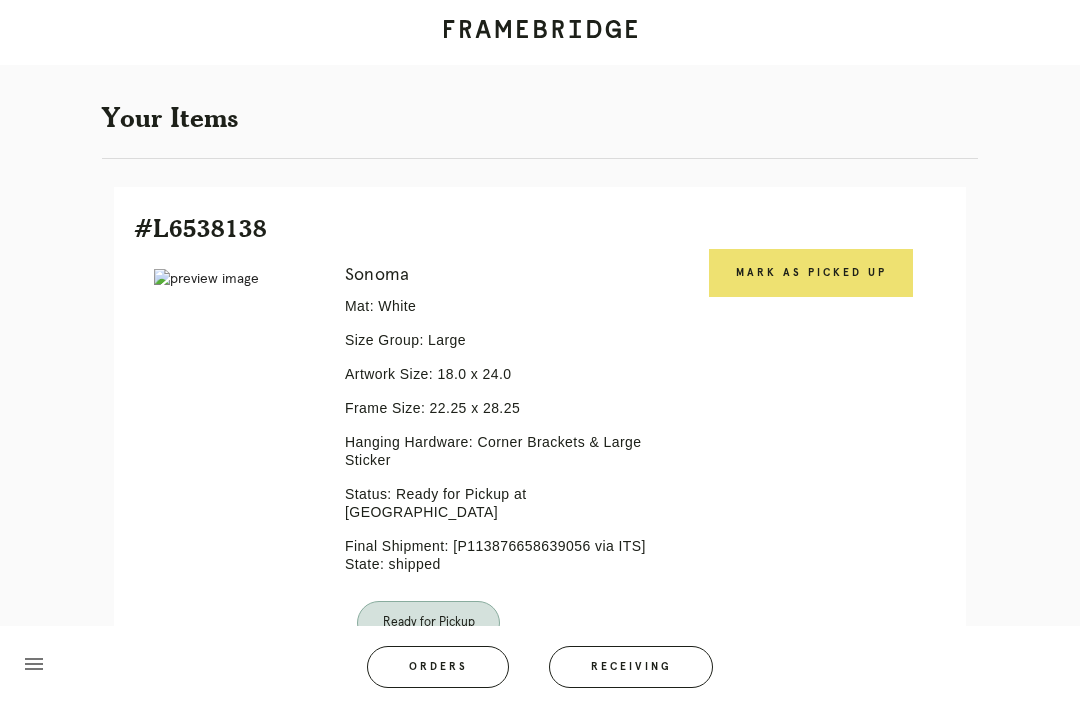 scroll, scrollTop: 0, scrollLeft: 0, axis: both 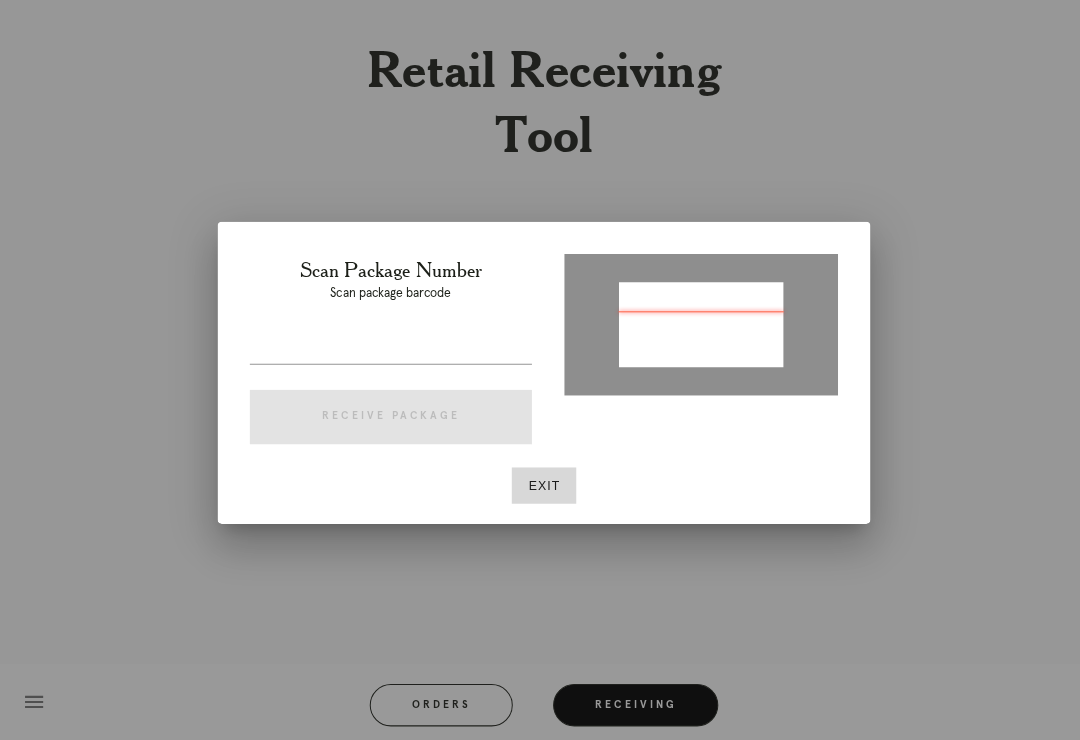 type on "P975630327774059" 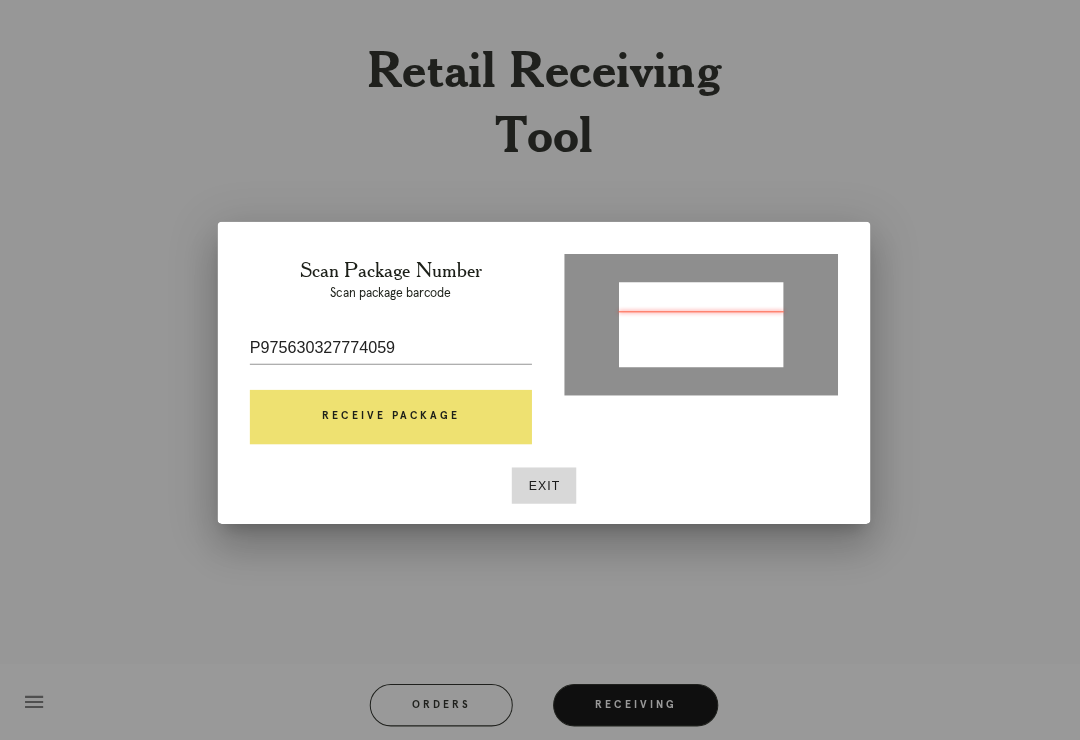 click on "Receive Package" at bounding box center [388, 414] 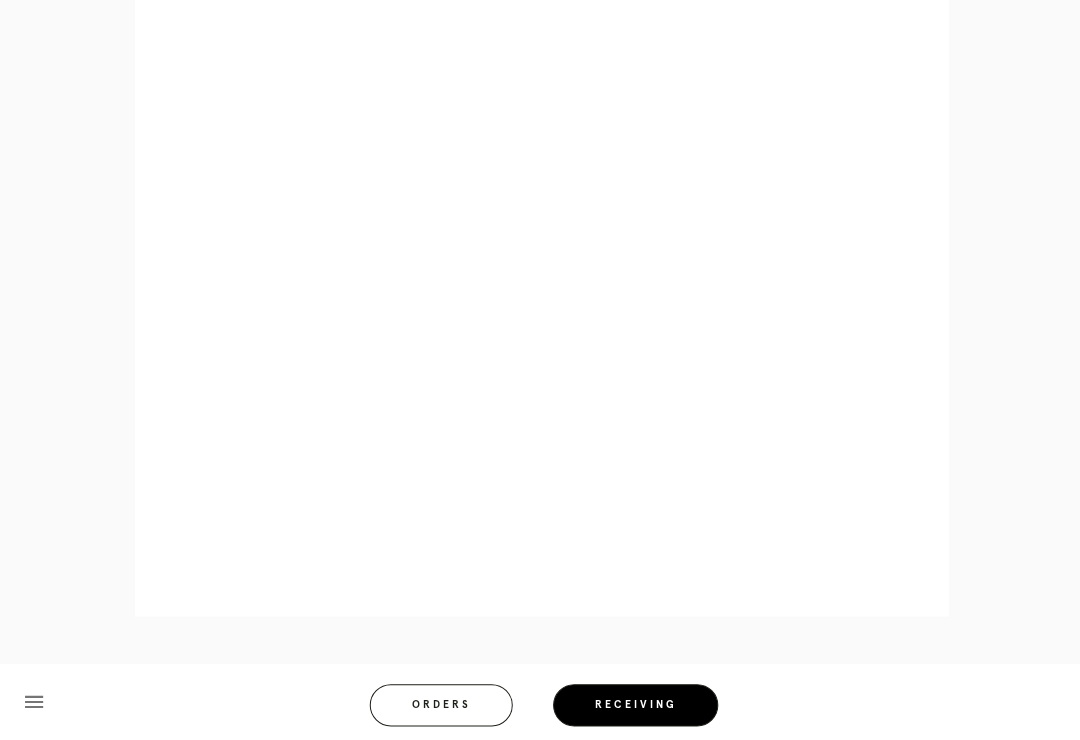 scroll, scrollTop: 915, scrollLeft: 0, axis: vertical 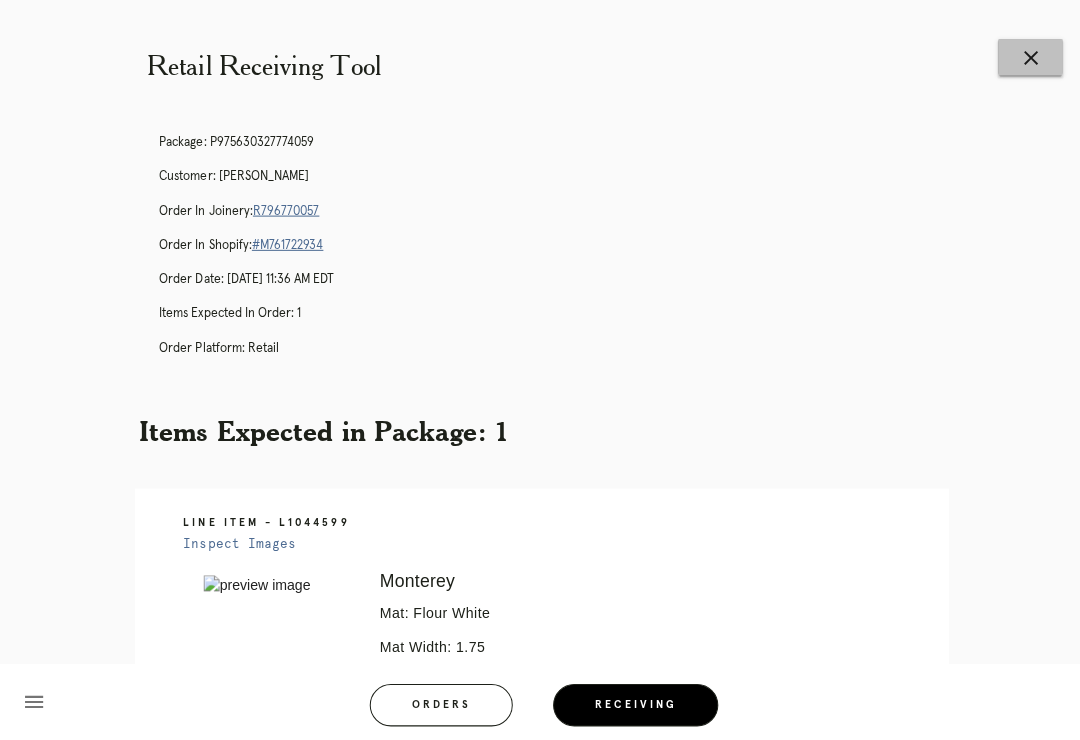 click on "close" at bounding box center [1023, 57] 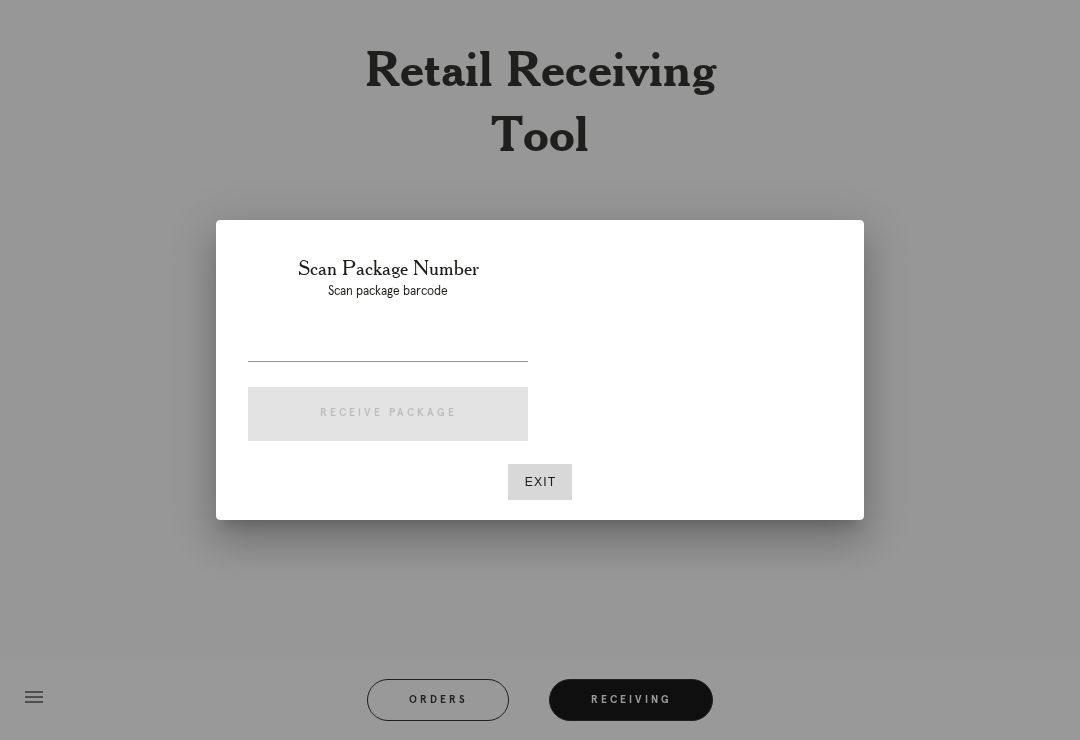 scroll, scrollTop: 0, scrollLeft: 0, axis: both 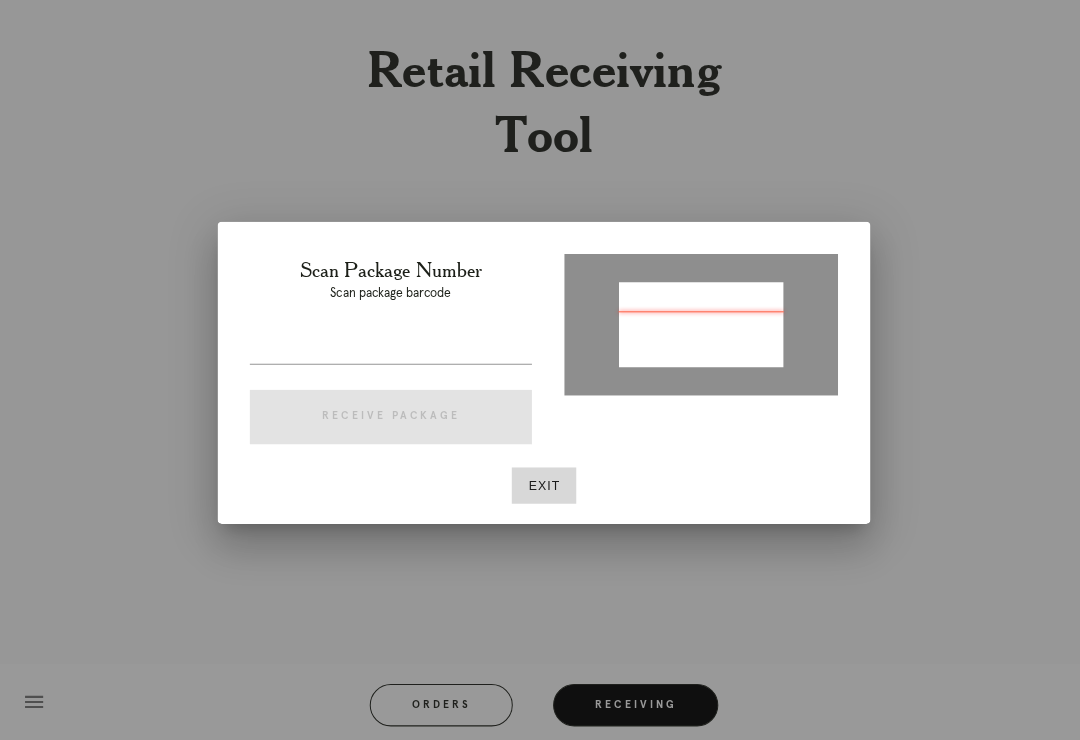 type on "P287293347823158" 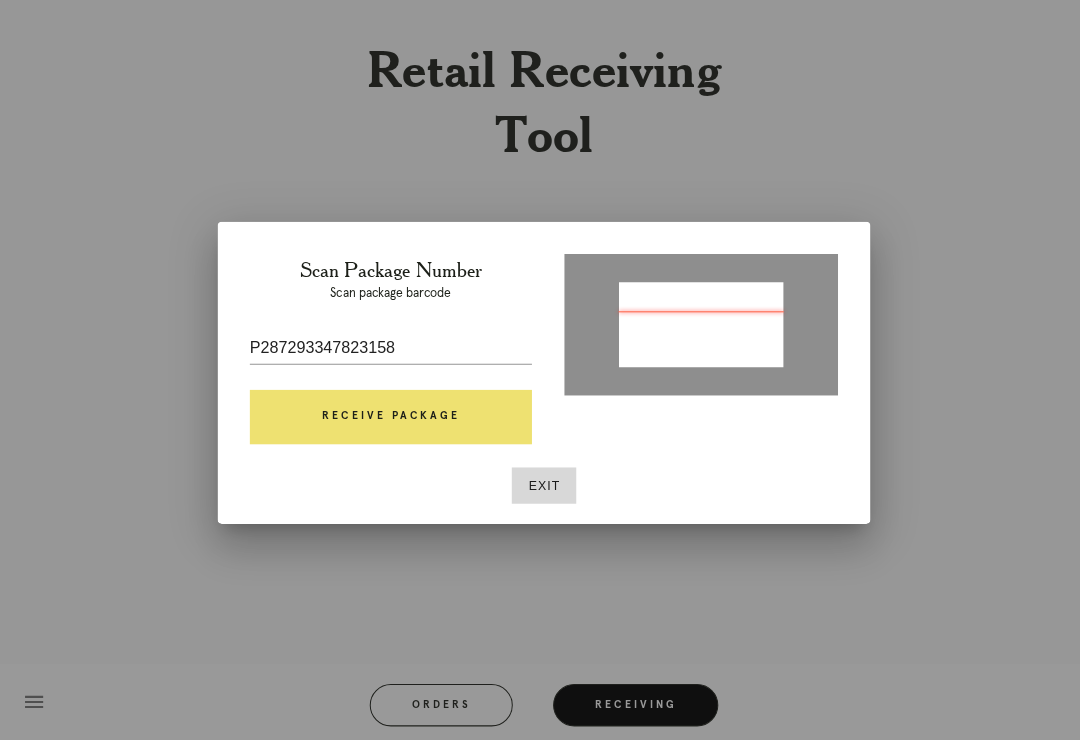 click on "Receive Package" at bounding box center [388, 414] 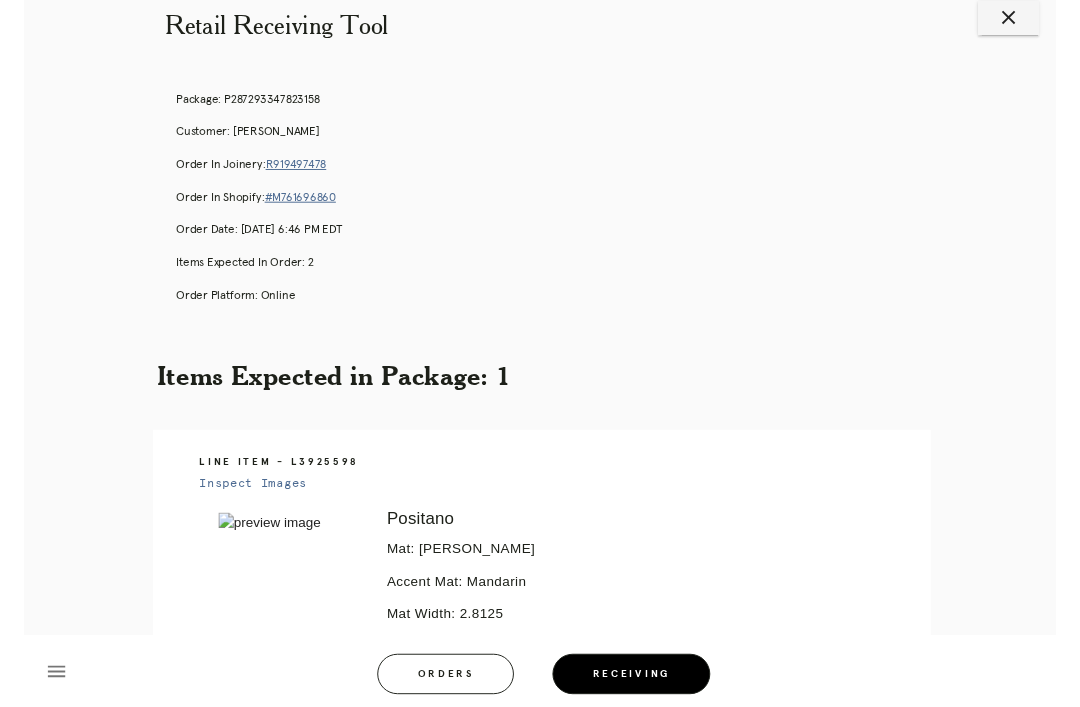 scroll, scrollTop: 0, scrollLeft: 0, axis: both 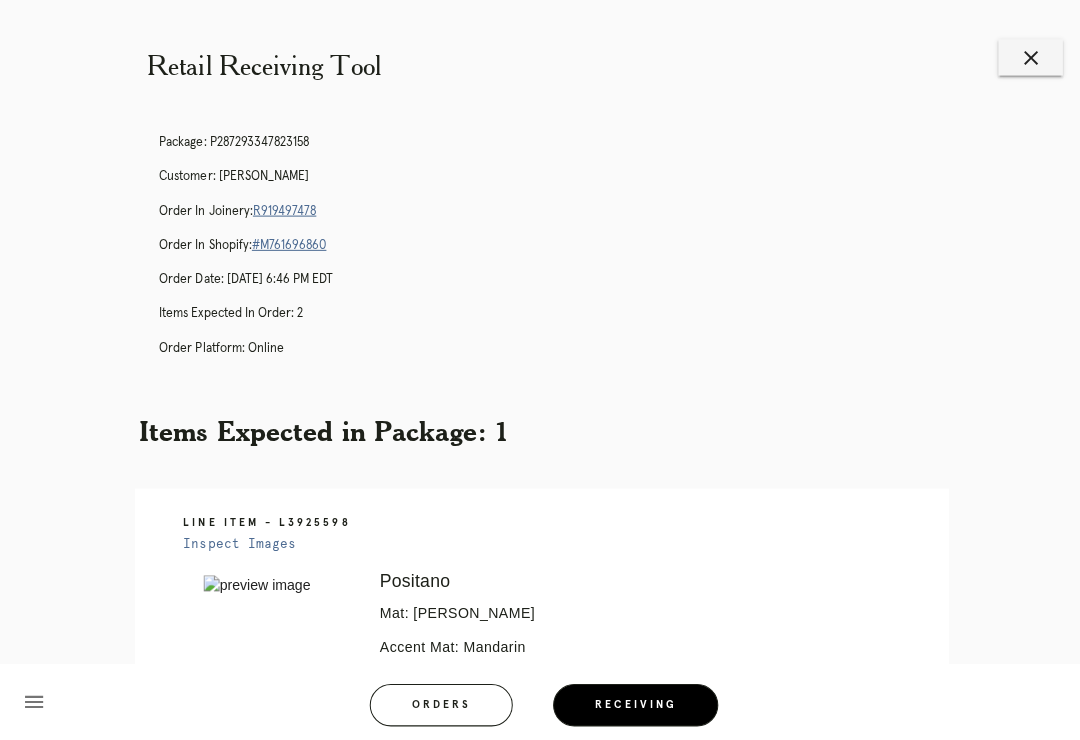 click on "R919497478" at bounding box center (282, 209) 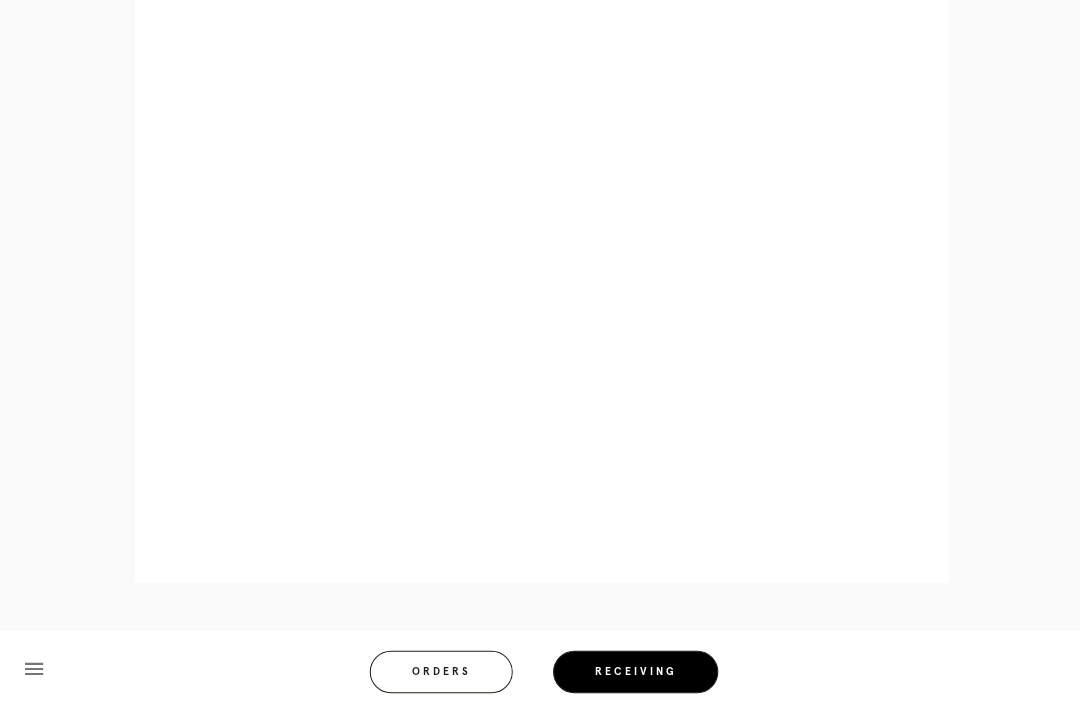 scroll, scrollTop: 967, scrollLeft: 0, axis: vertical 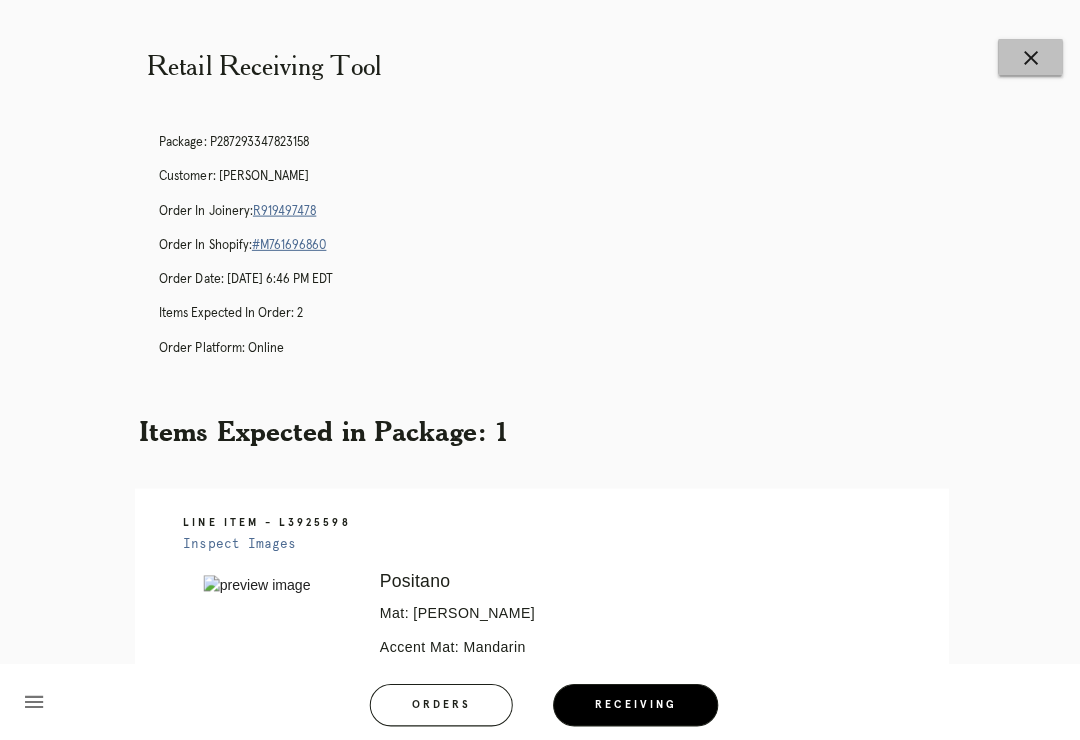 click on "close" at bounding box center [1023, 57] 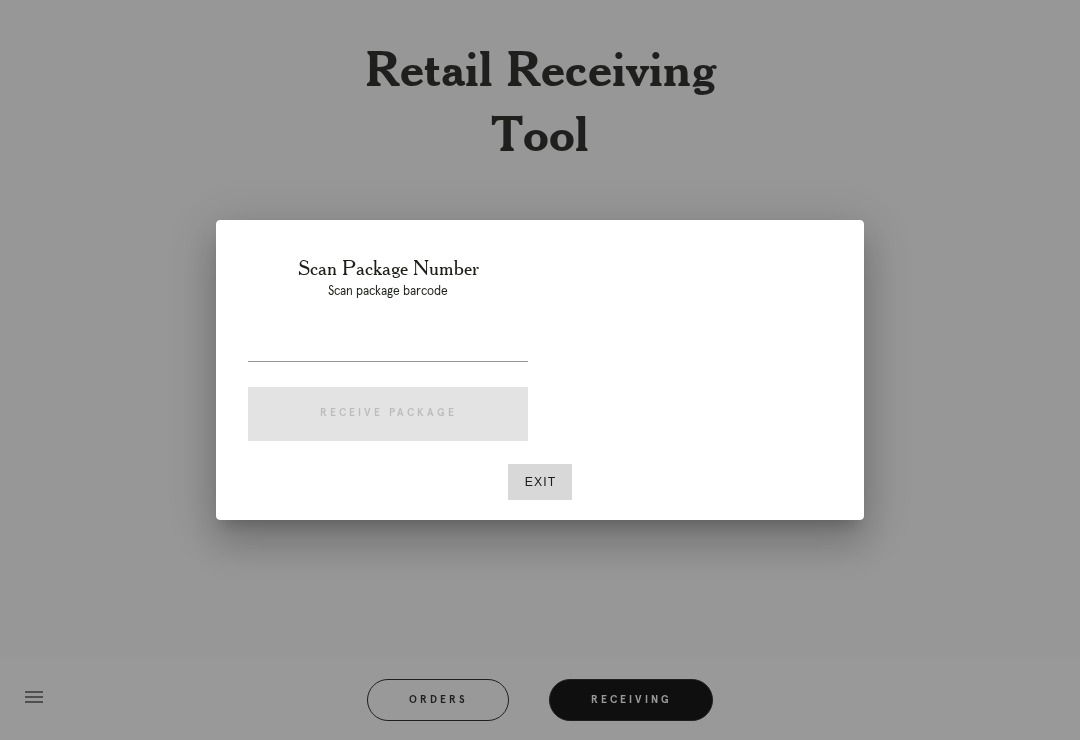 scroll, scrollTop: 0, scrollLeft: 0, axis: both 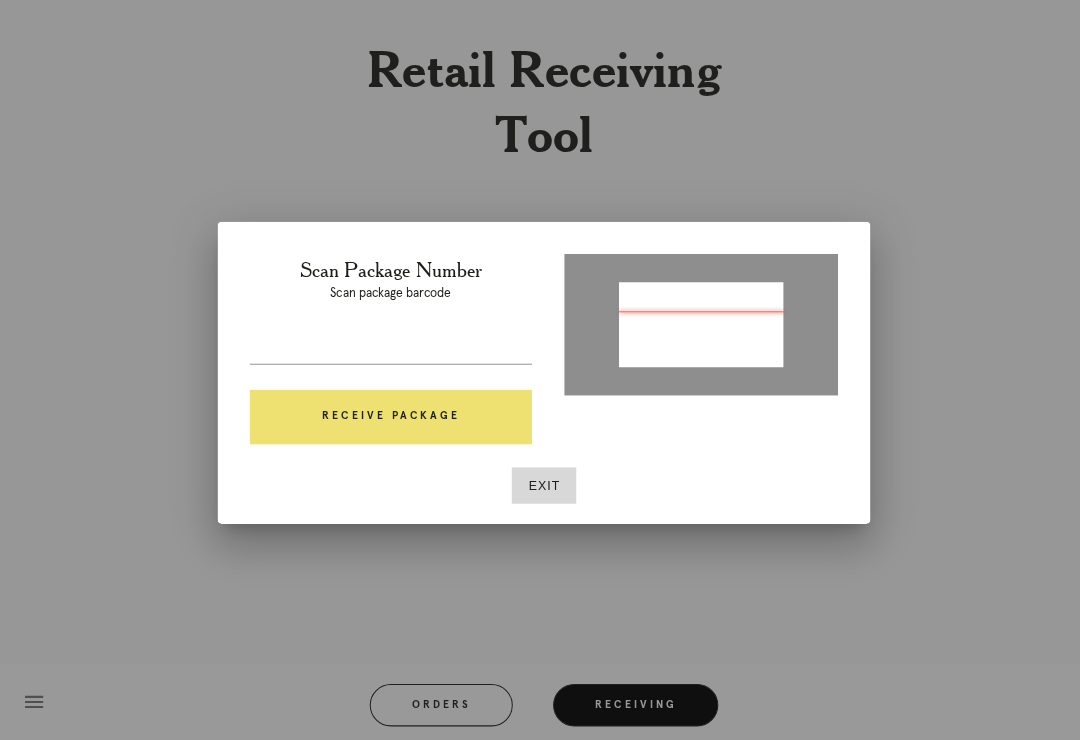 type on "P482936087564761" 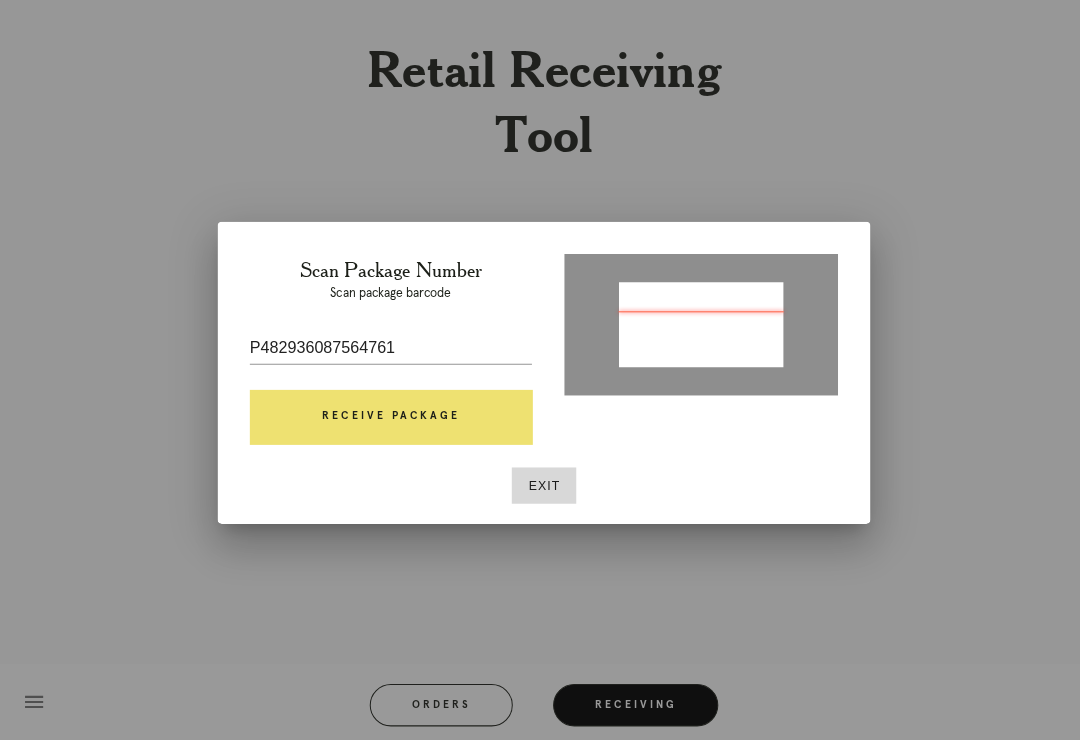 click on "Receive Package" at bounding box center [388, 414] 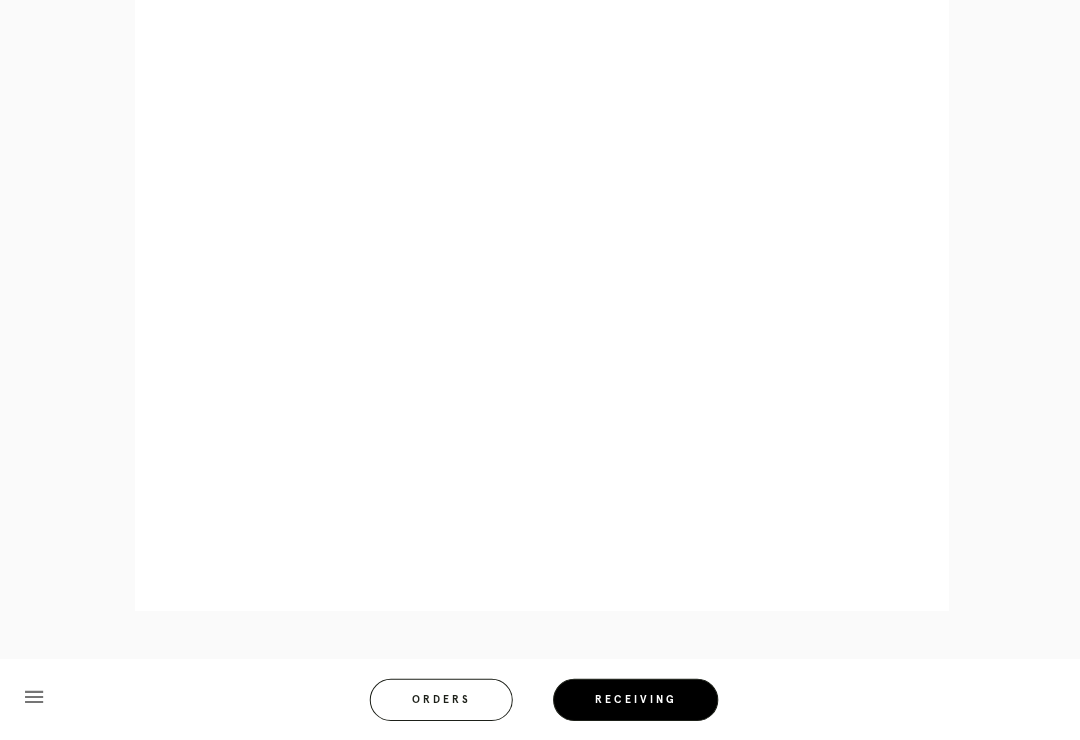 scroll, scrollTop: 975, scrollLeft: 0, axis: vertical 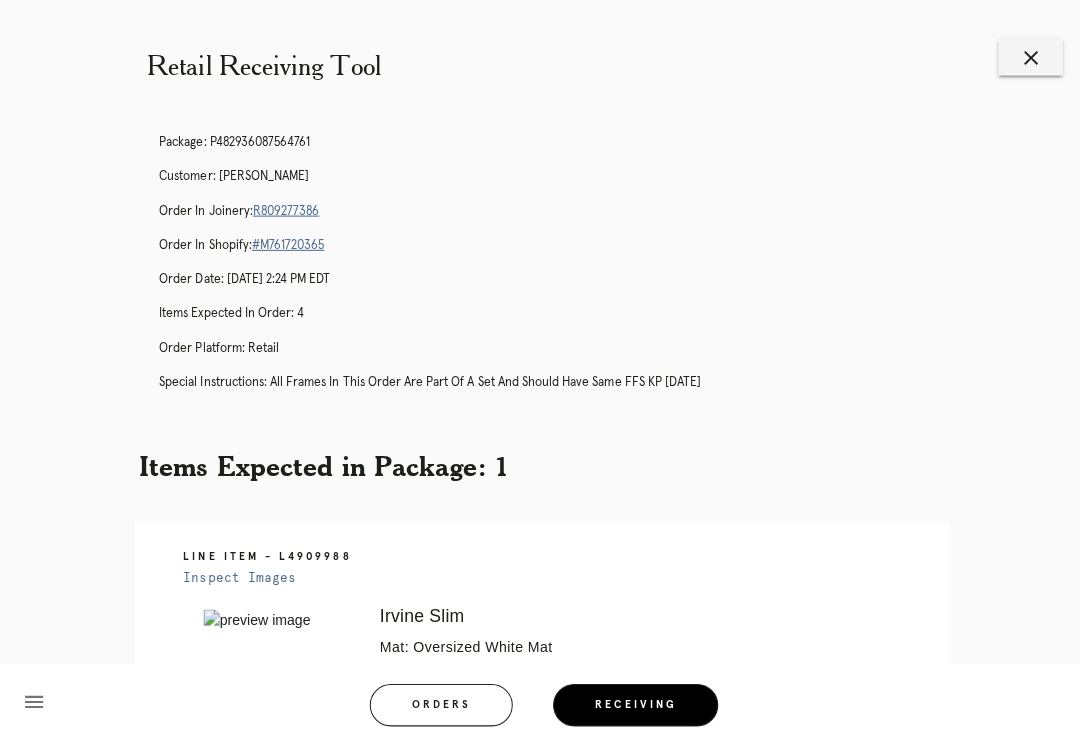 click on "R809277386" at bounding box center (284, 209) 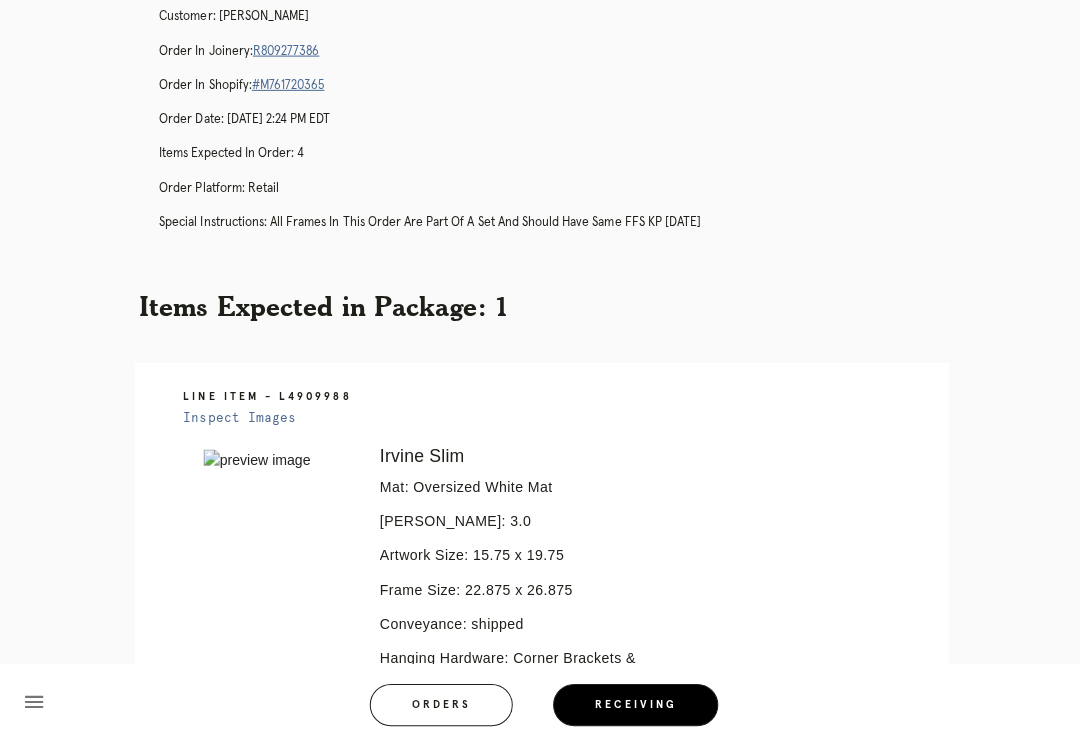 scroll, scrollTop: 0, scrollLeft: 0, axis: both 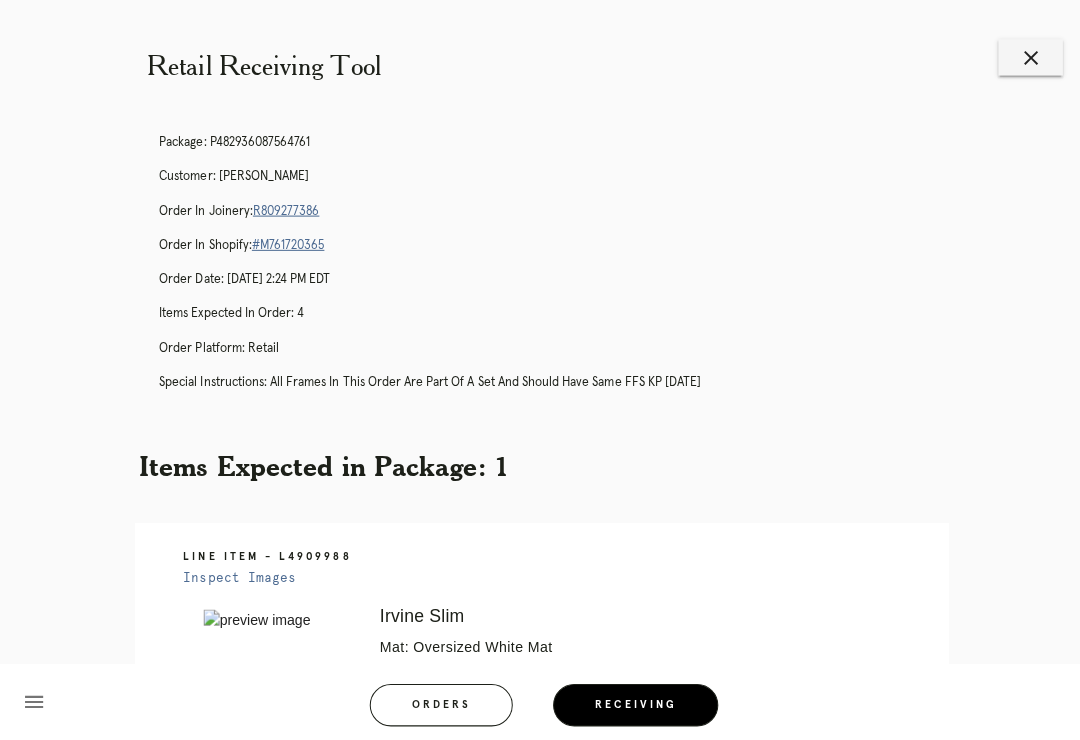 click on "close" at bounding box center (1023, 57) 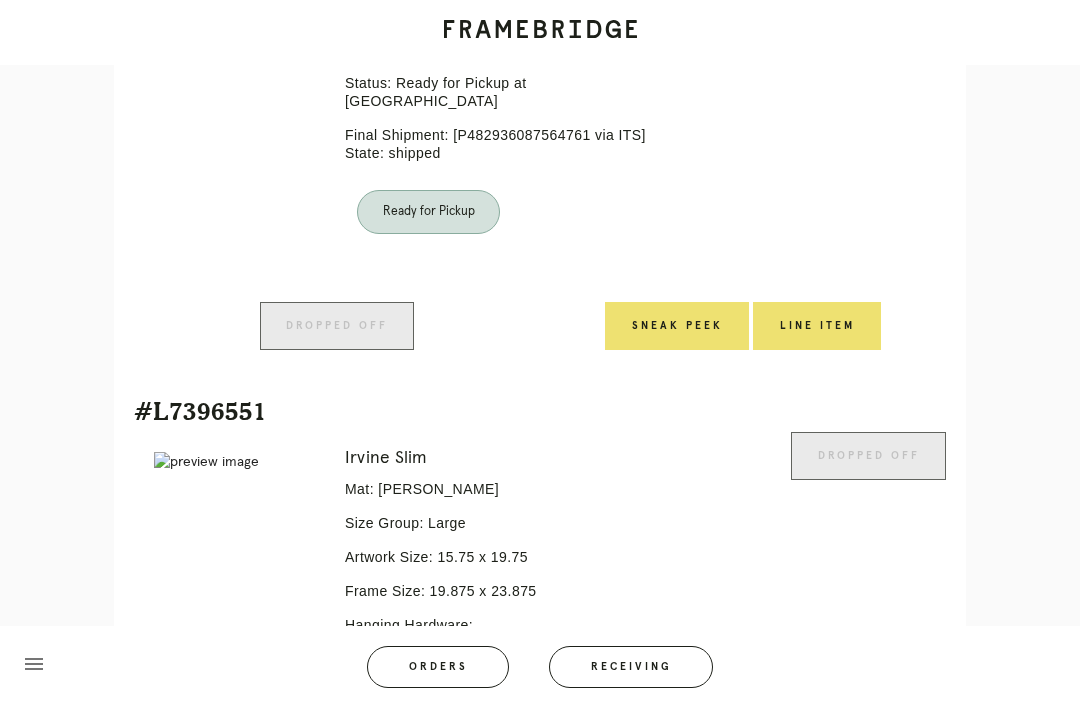 scroll, scrollTop: 1226, scrollLeft: 0, axis: vertical 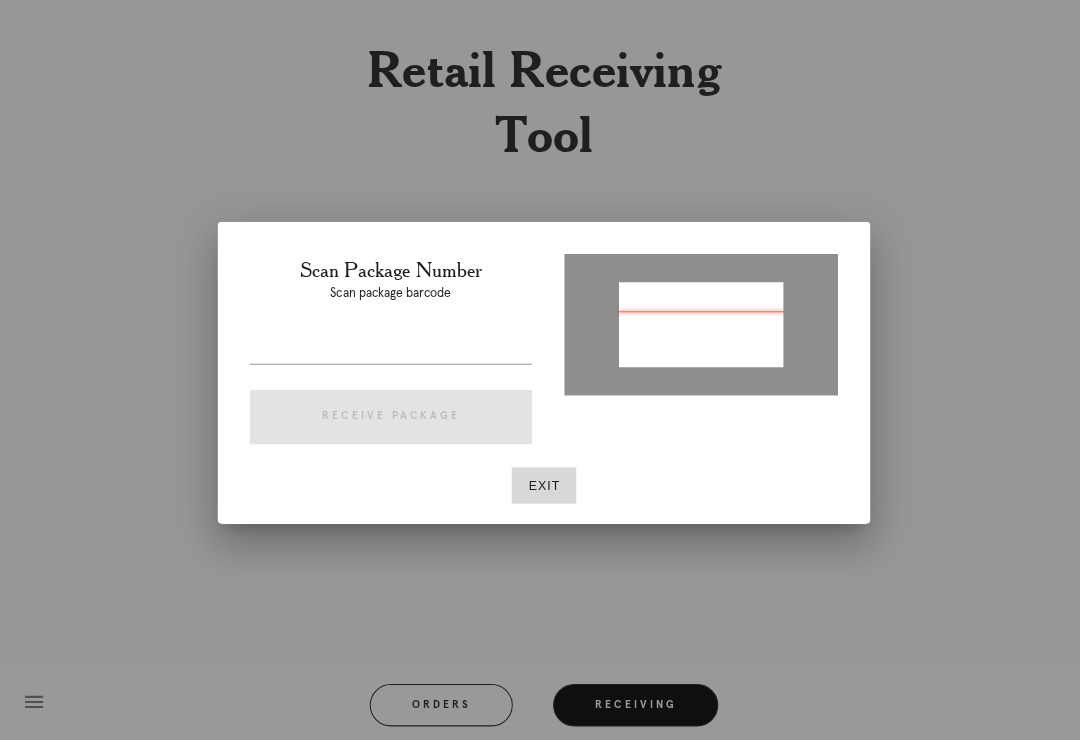 type on "P68553/87(/2$/4&" 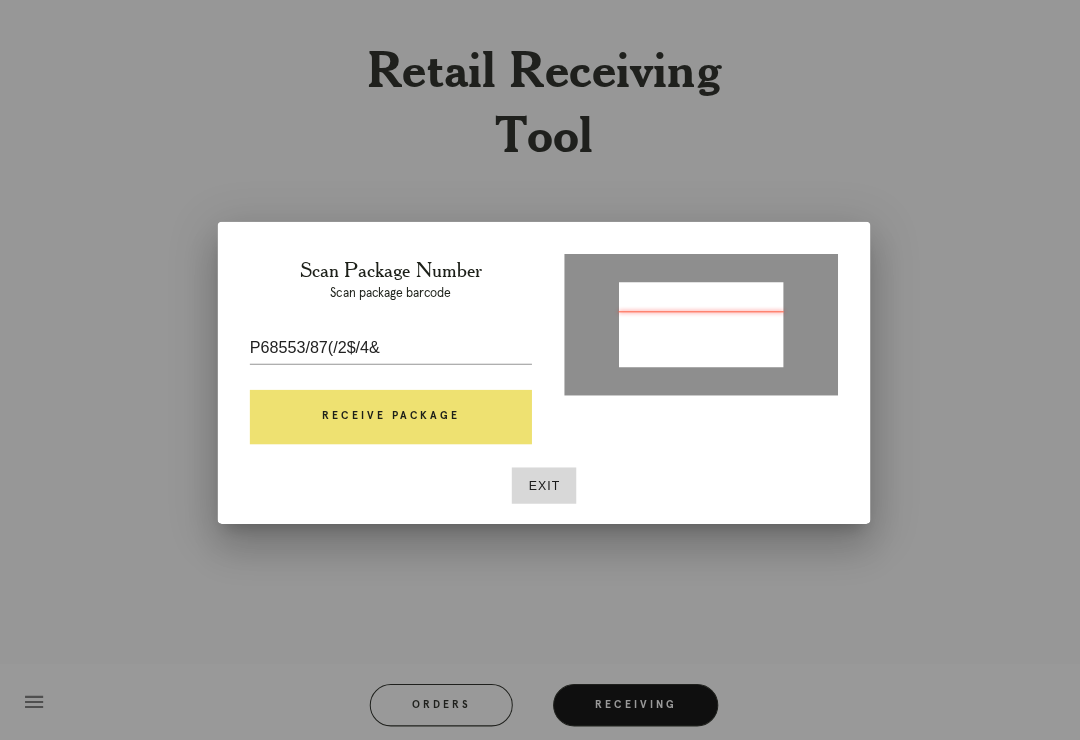 click on "Receive Package" at bounding box center [388, 414] 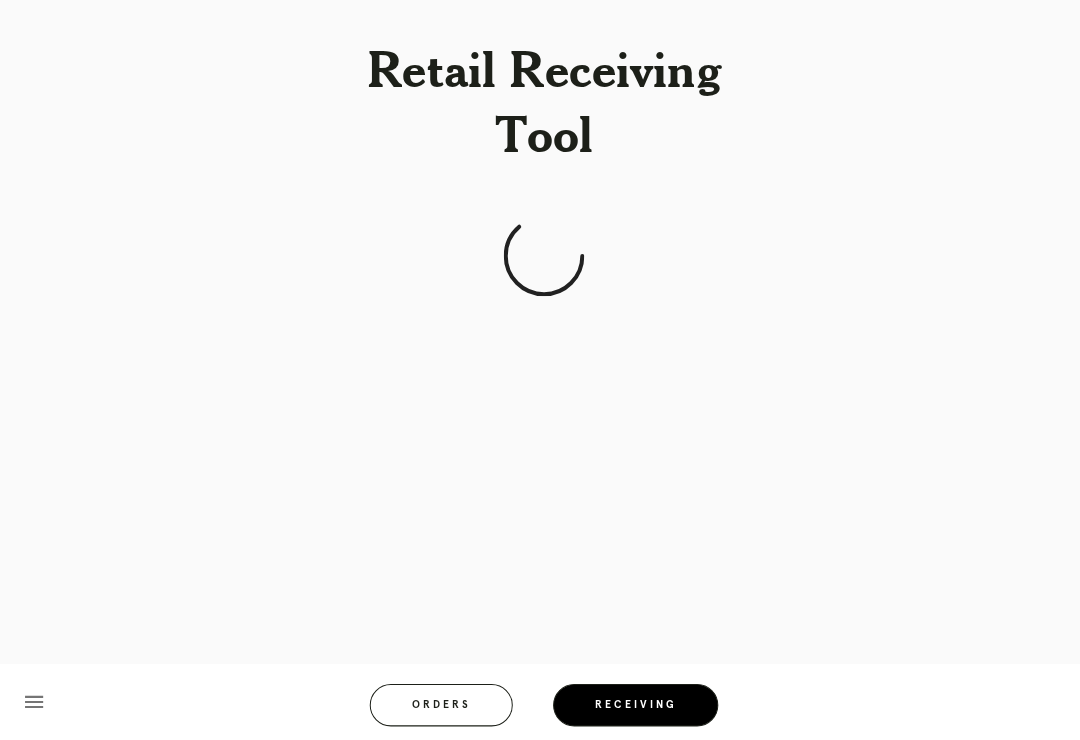 click on "Receiving" at bounding box center (631, 700) 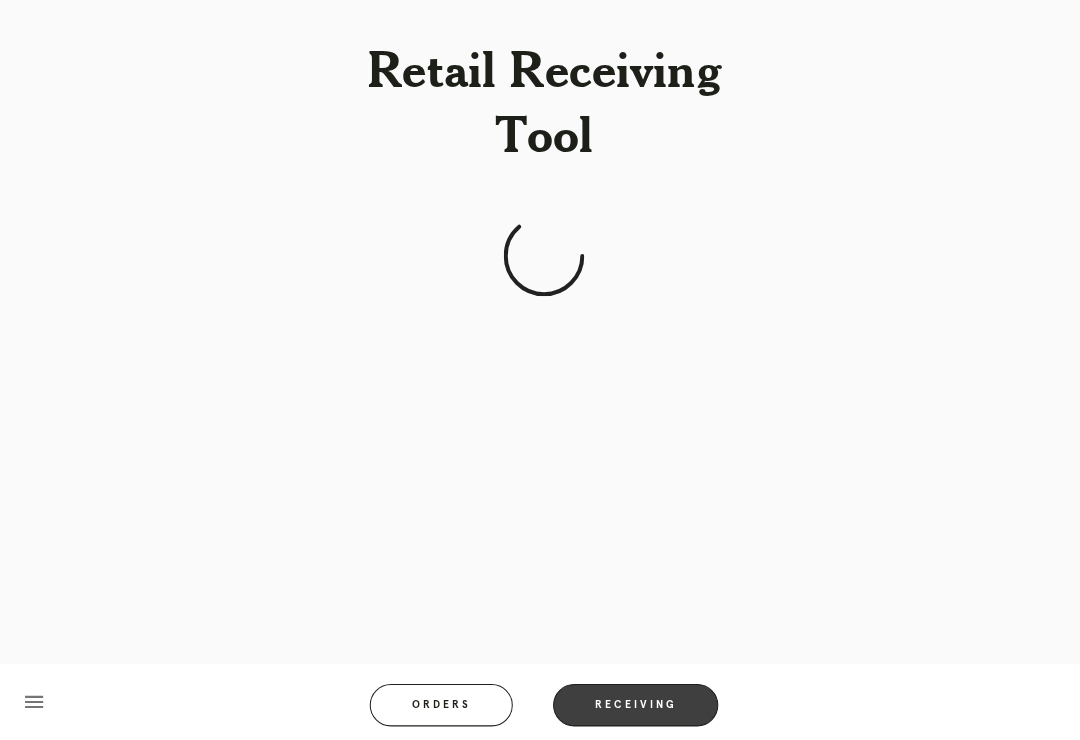 click on "Receiving" at bounding box center [631, 700] 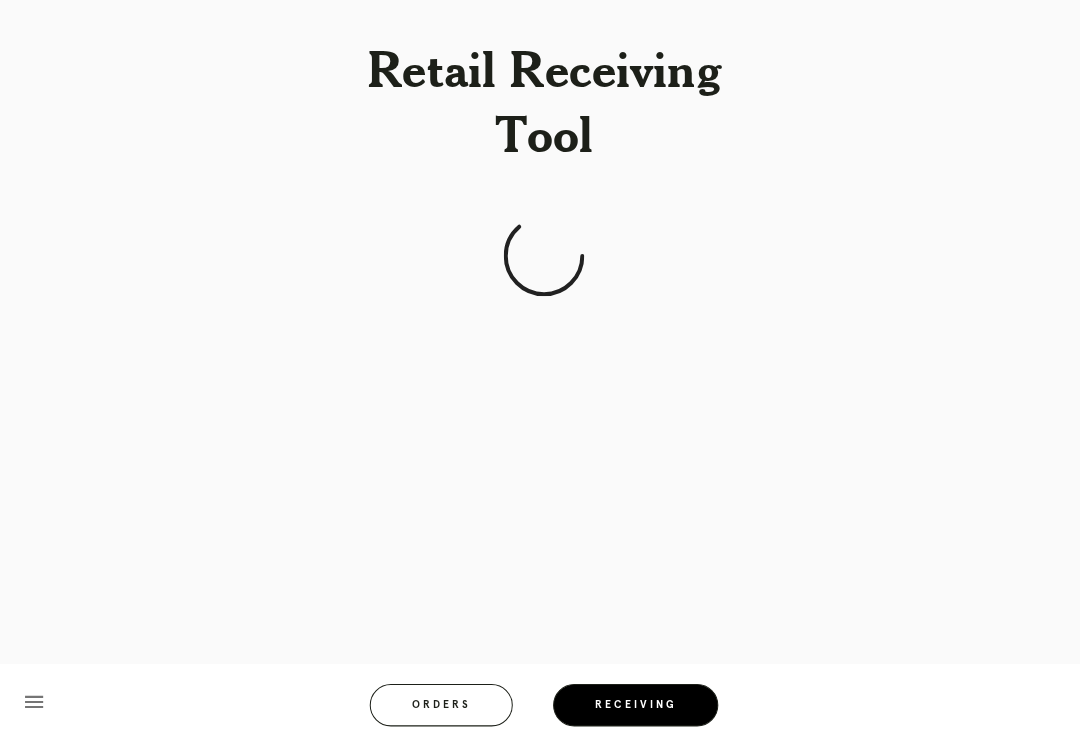click on "Orders" at bounding box center [438, 700] 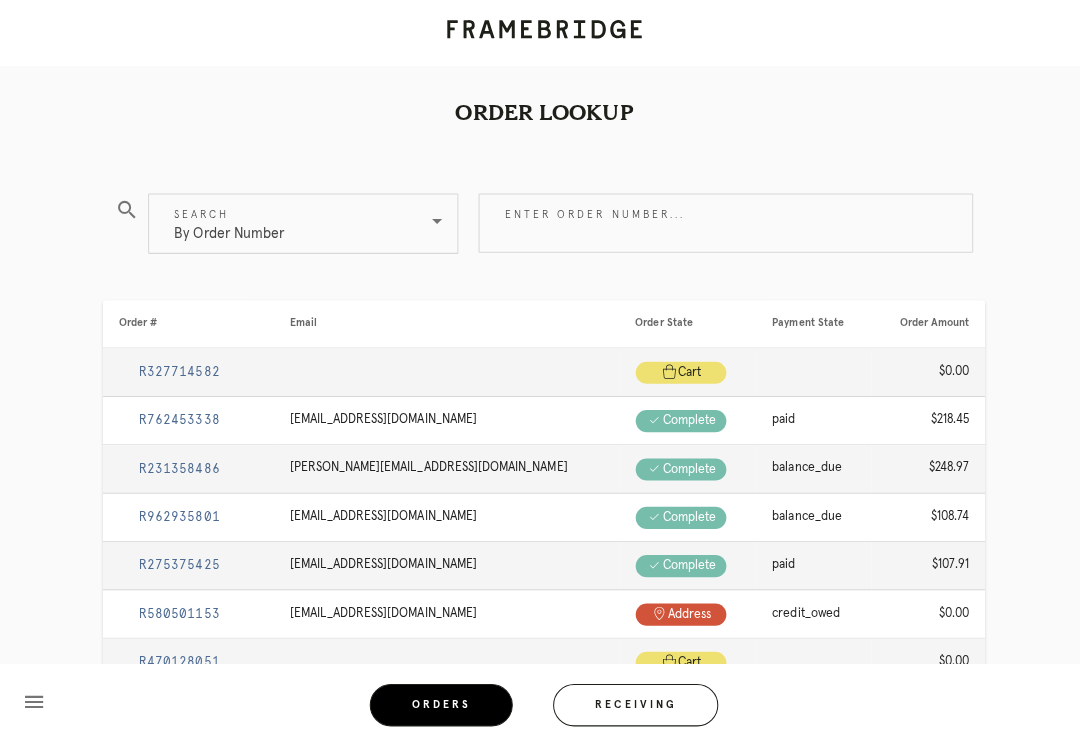 click on "Receiving" at bounding box center [631, 700] 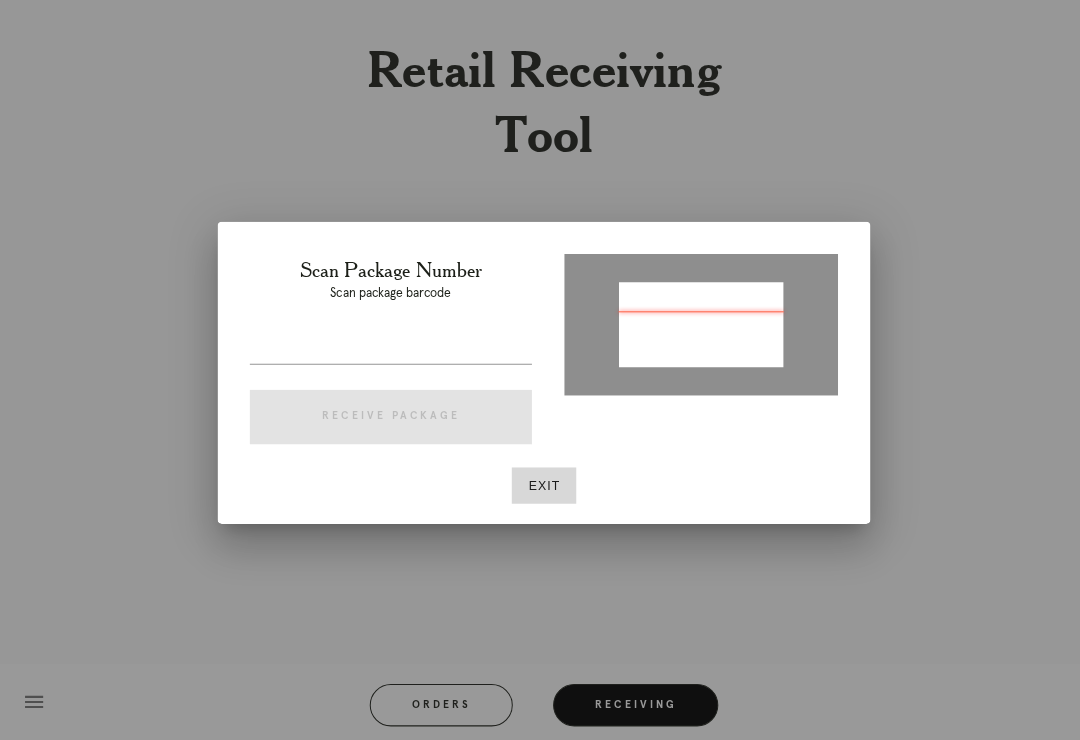 type on "P686530876124546" 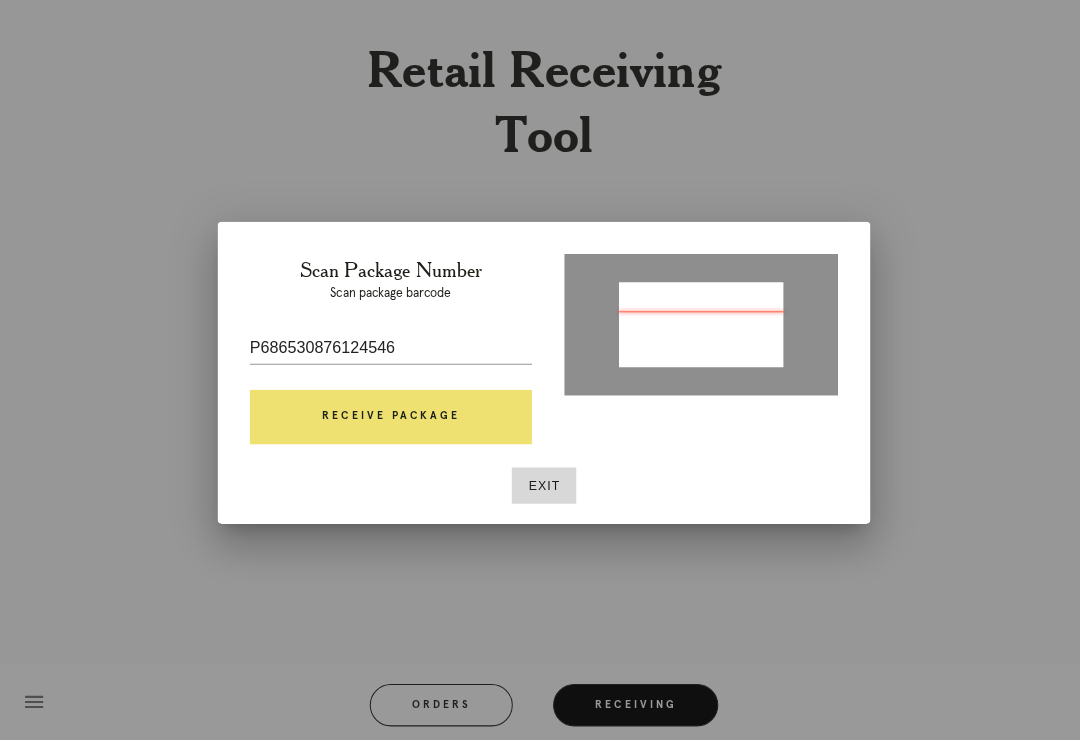 click on "Scan Package Number   Scan package barcode   P686530876124546   Receive Package" at bounding box center [388, 352] 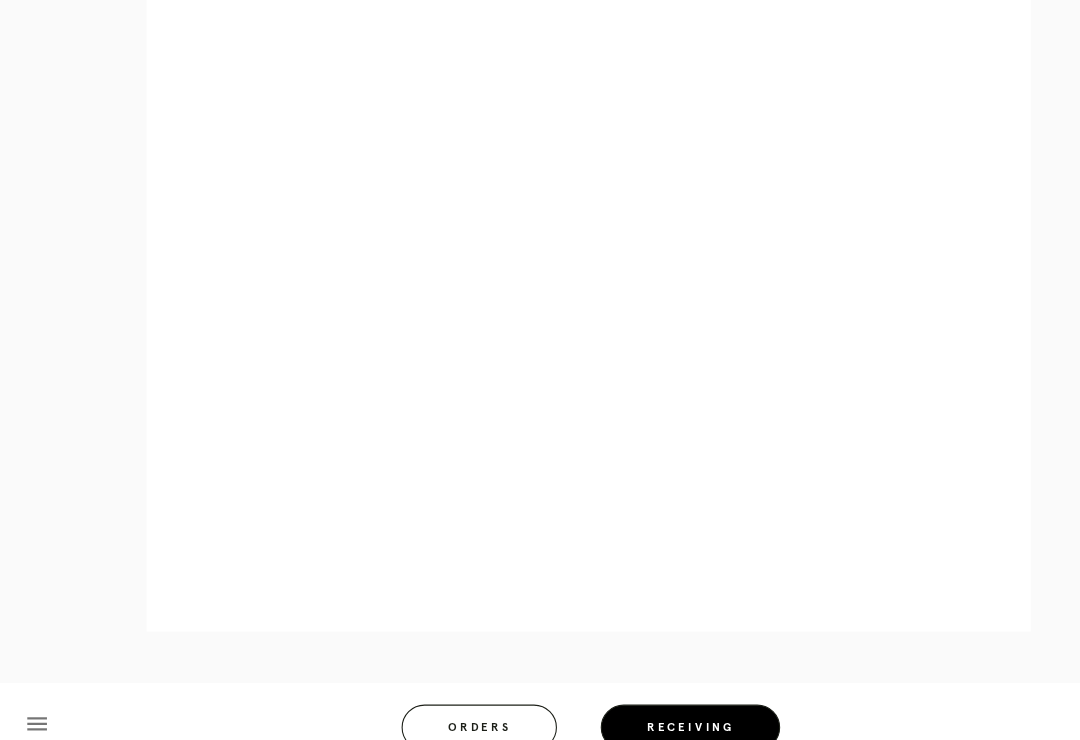 scroll, scrollTop: 975, scrollLeft: 0, axis: vertical 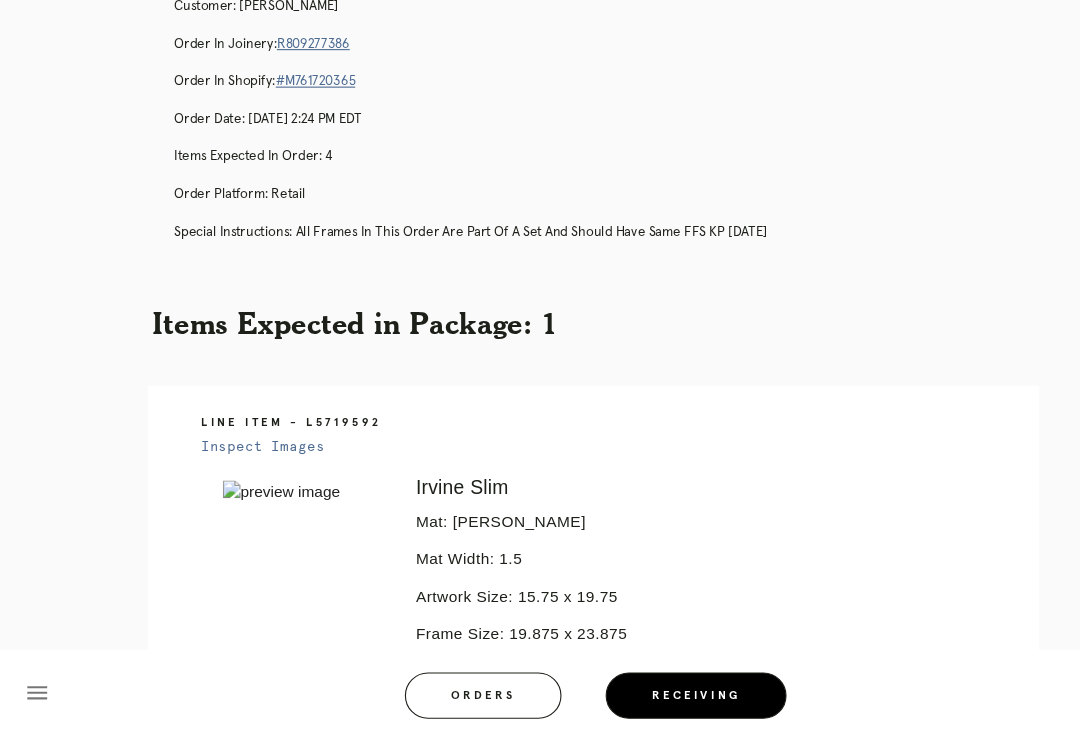 click on "R809277386" at bounding box center (284, 109) 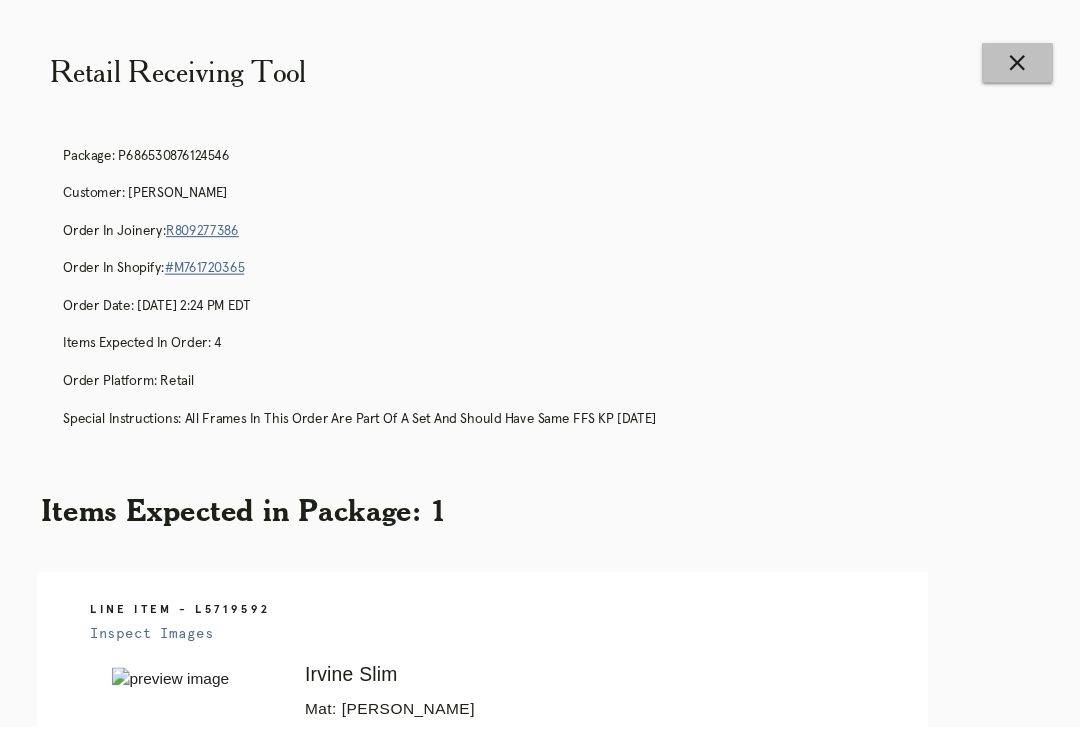 scroll, scrollTop: 0, scrollLeft: 0, axis: both 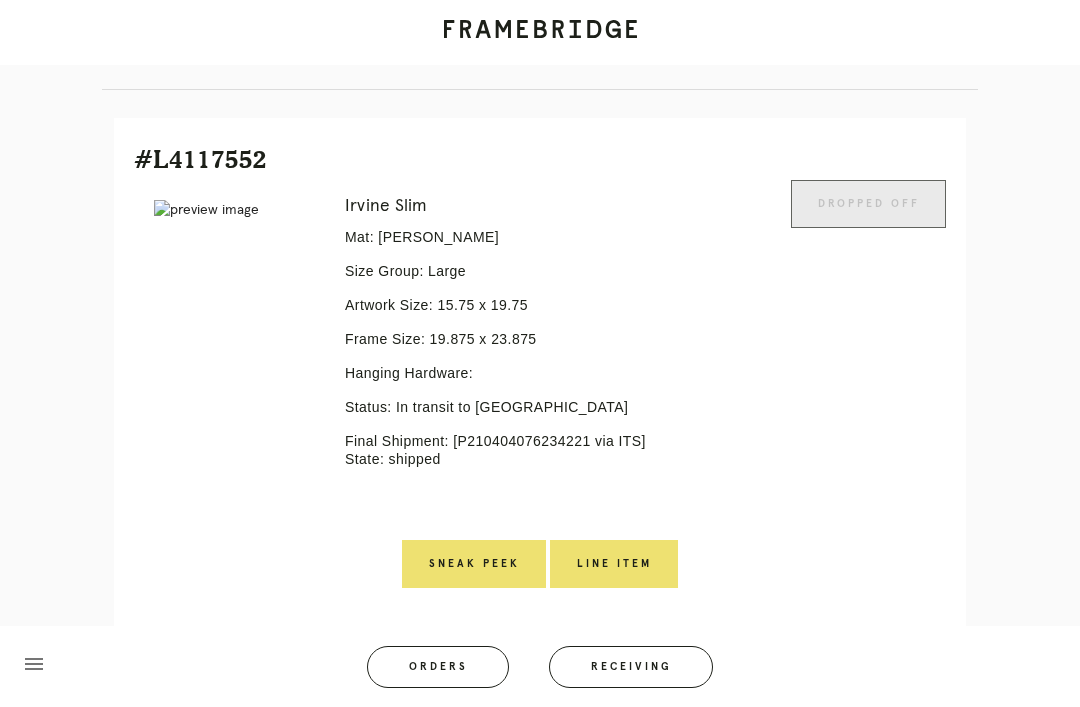 click on "Order #R809277386
Check
.a {
fill: #1d2019;
}
complete
Order Information
Placed: [DATE]
Total: $726.76
Special Instructions: all frames in this order are part of a set and should have same FFS KP [DATE]
View Order in Spree
Customer Information
[PERSON_NAME]
[PERSON_NAME][EMAIL_ADDRESS][DOMAIN_NAME]
[PHONE_NUMBER]
Your Items     #L4117552
Error retreiving frame spec #9651635
Irvine Slim
Mat: [PERSON_NAME]
Size Group: Large
Artwork Size:
15.75
x
19.75
Frame Size:
19.875
x
23.875
Hanging Hardware:
Status:
In transit to [GEOGRAPHIC_DATA]
Final Shipment:
[P210404076234221 via ITS] State: shipped" at bounding box center (540, 946) 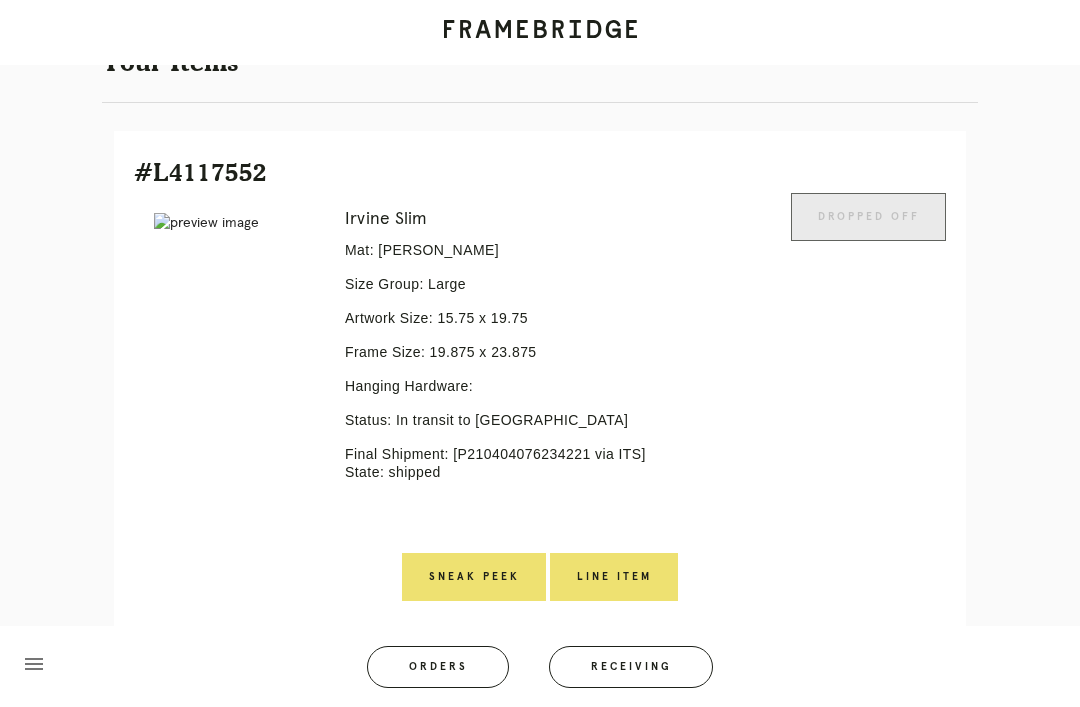 scroll, scrollTop: 416, scrollLeft: 0, axis: vertical 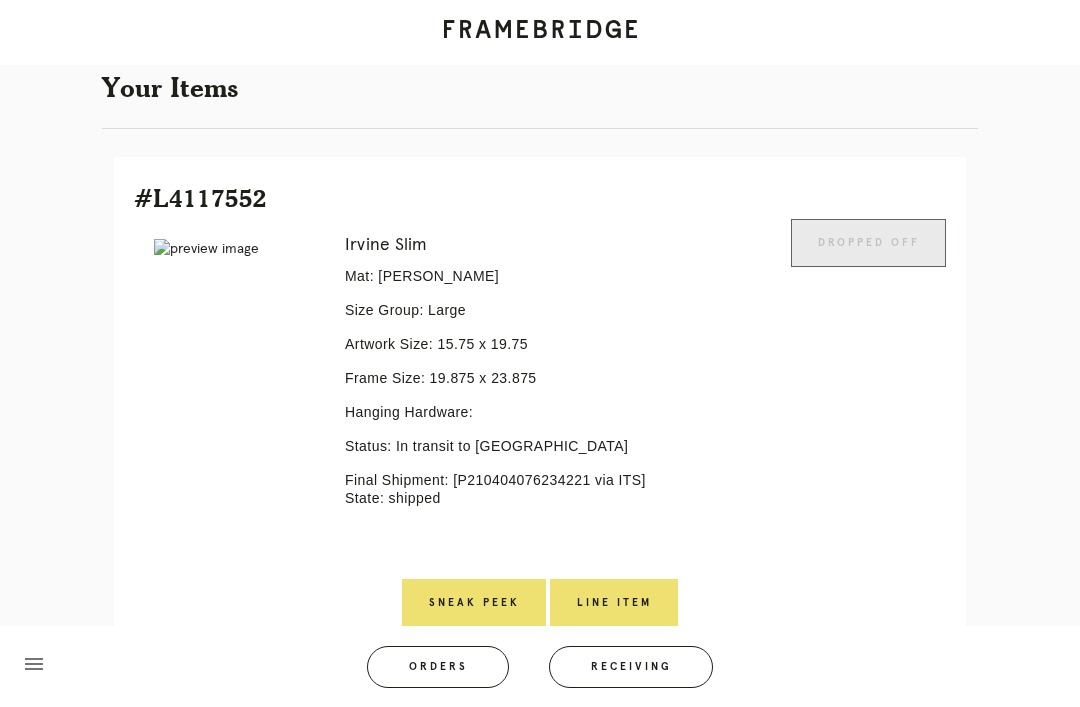 click on "Order #R809277386
Check
.a {
fill: #1d2019;
}
complete
Order Information
Placed: [DATE]
Total: $726.76
Special Instructions: all frames in this order are part of a set and should have same FFS KP [DATE]
View Order in Spree
Customer Information
[PERSON_NAME]
[PERSON_NAME][EMAIL_ADDRESS][DOMAIN_NAME]
[PHONE_NUMBER]
Your Items     #L4117552
Error retreiving frame spec #9651635
Irvine Slim
Mat: [PERSON_NAME]
Size Group: Large
Artwork Size:
15.75
x
19.75
Frame Size:
19.875
x
23.875
Hanging Hardware:
Status:
In transit to [GEOGRAPHIC_DATA]
Final Shipment:
[P210404076234221 via ITS] State: shipped" at bounding box center [540, 985] 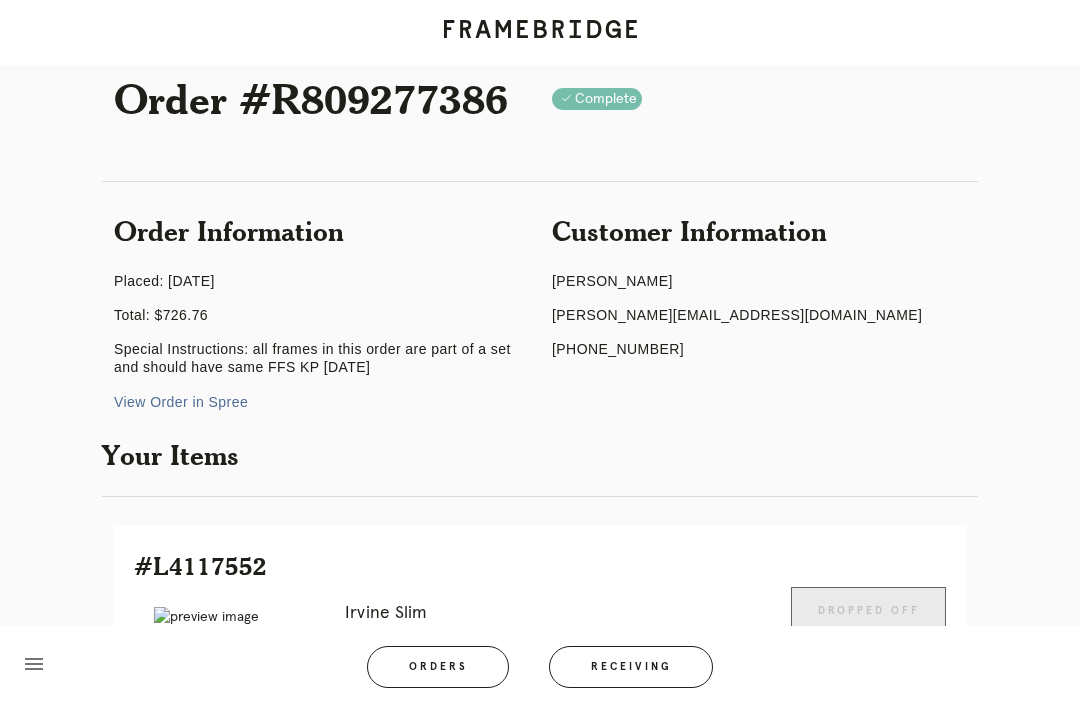 scroll, scrollTop: 0, scrollLeft: 0, axis: both 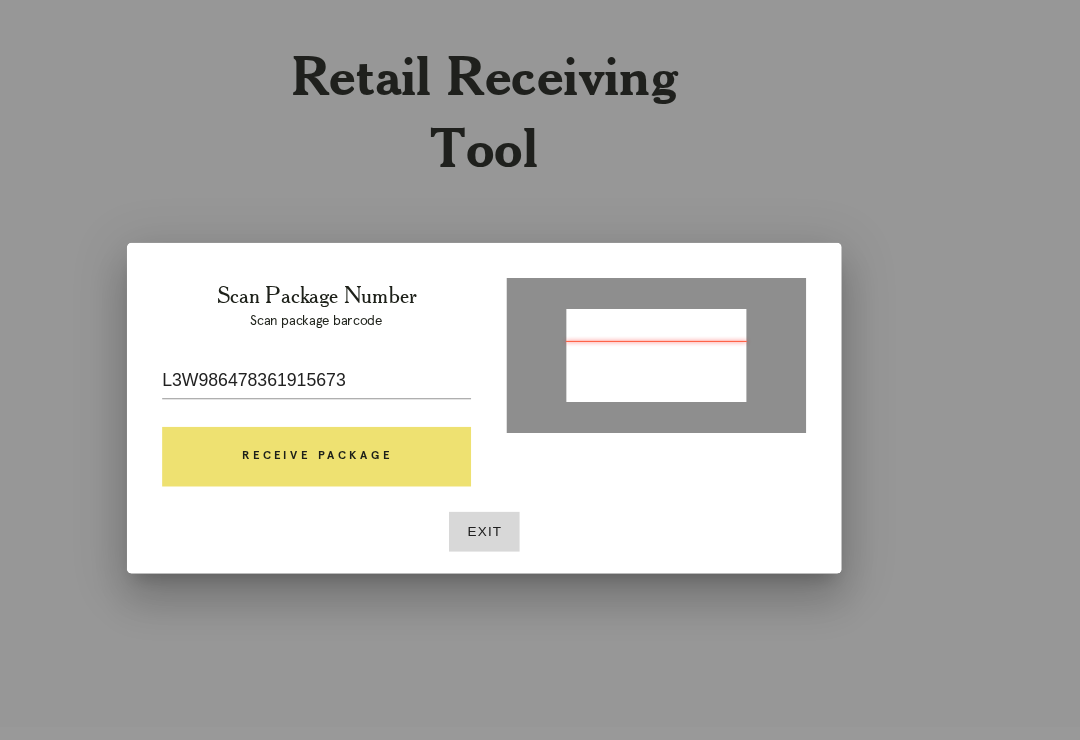 type on "P210404076234221" 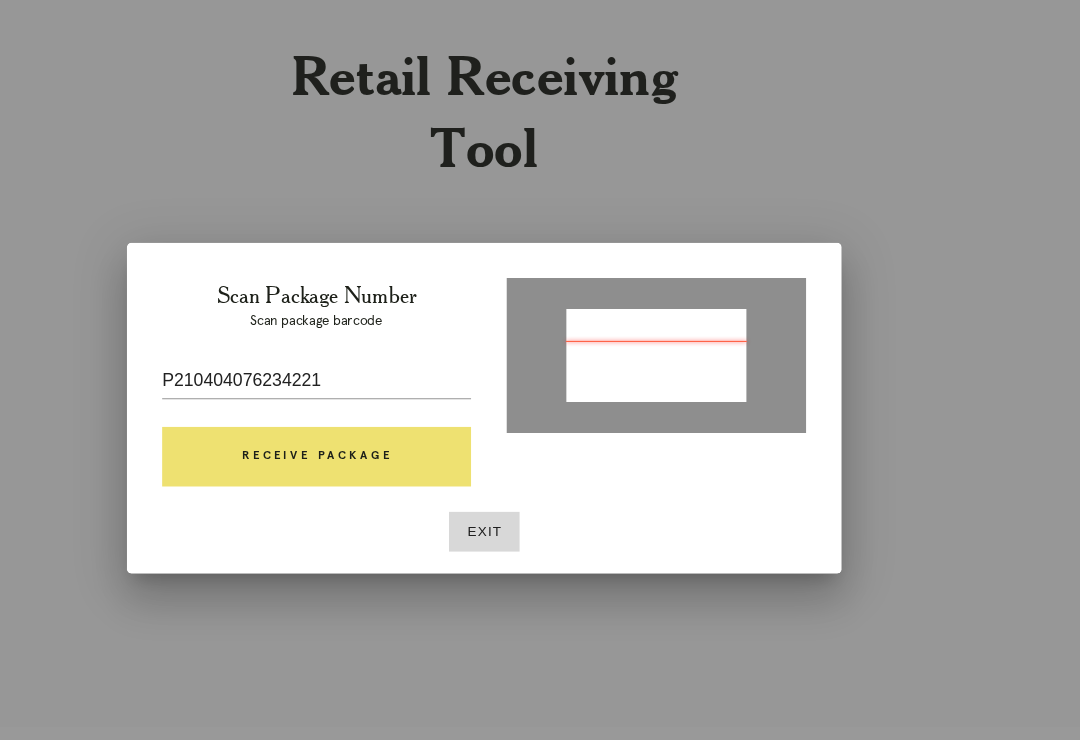 click on "Receive Package" at bounding box center (388, 414) 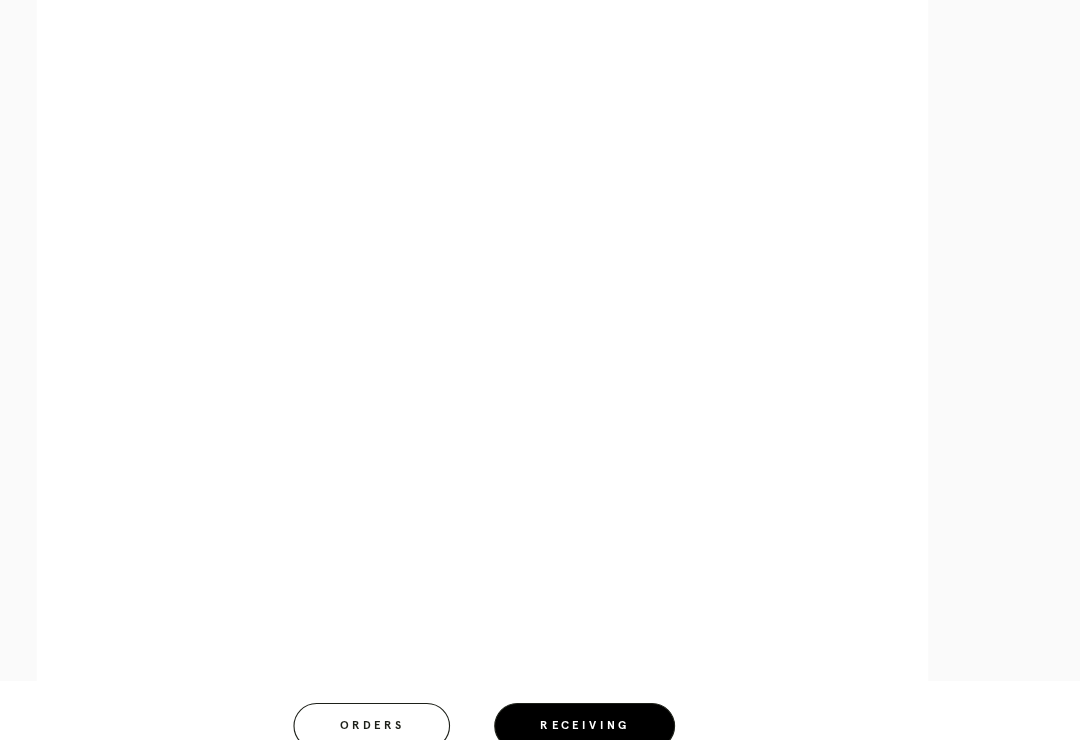 scroll, scrollTop: 975, scrollLeft: 0, axis: vertical 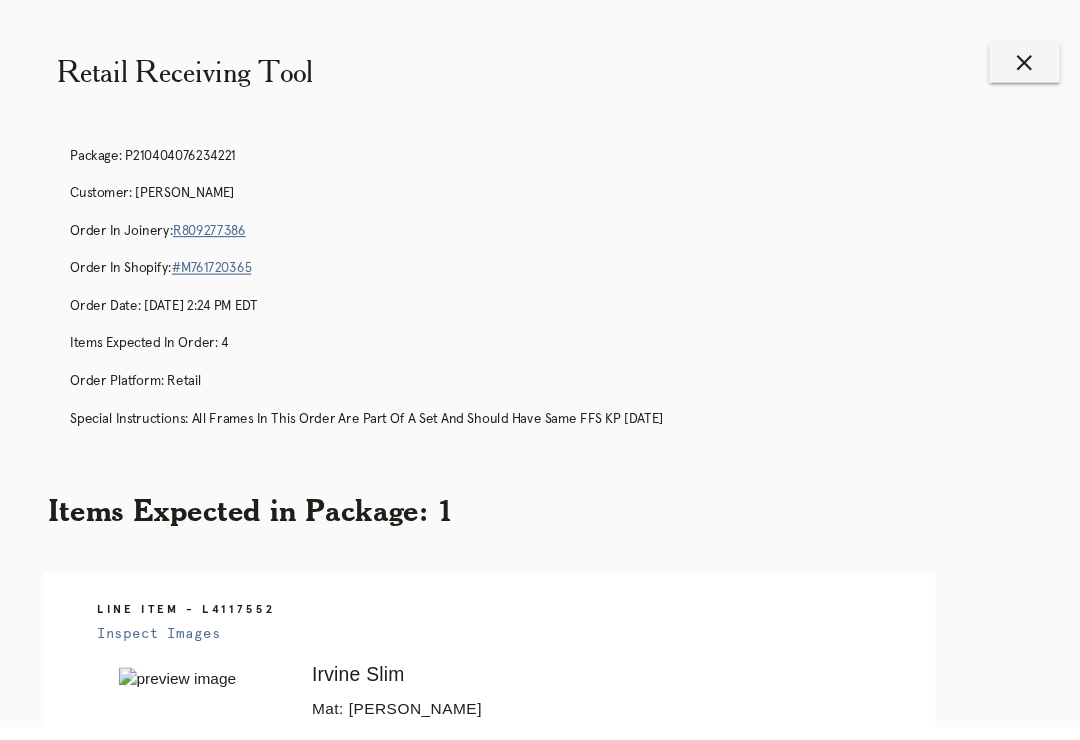 click on "R809277386" at bounding box center [284, 209] 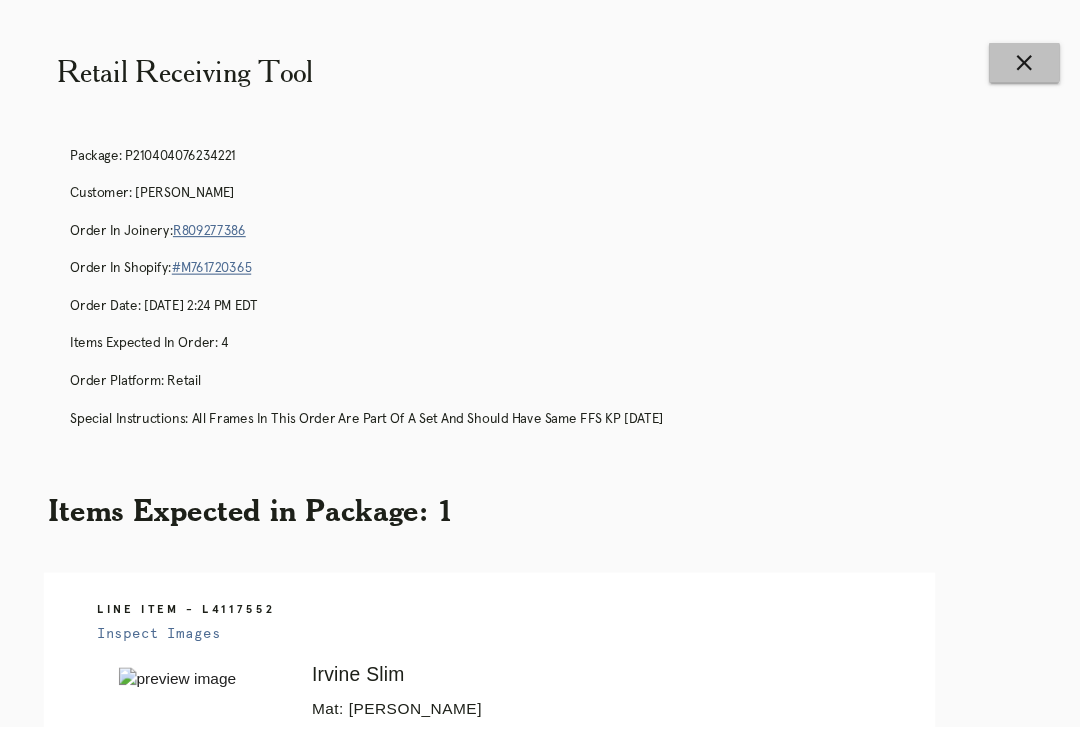 click on "close" at bounding box center (1023, 57) 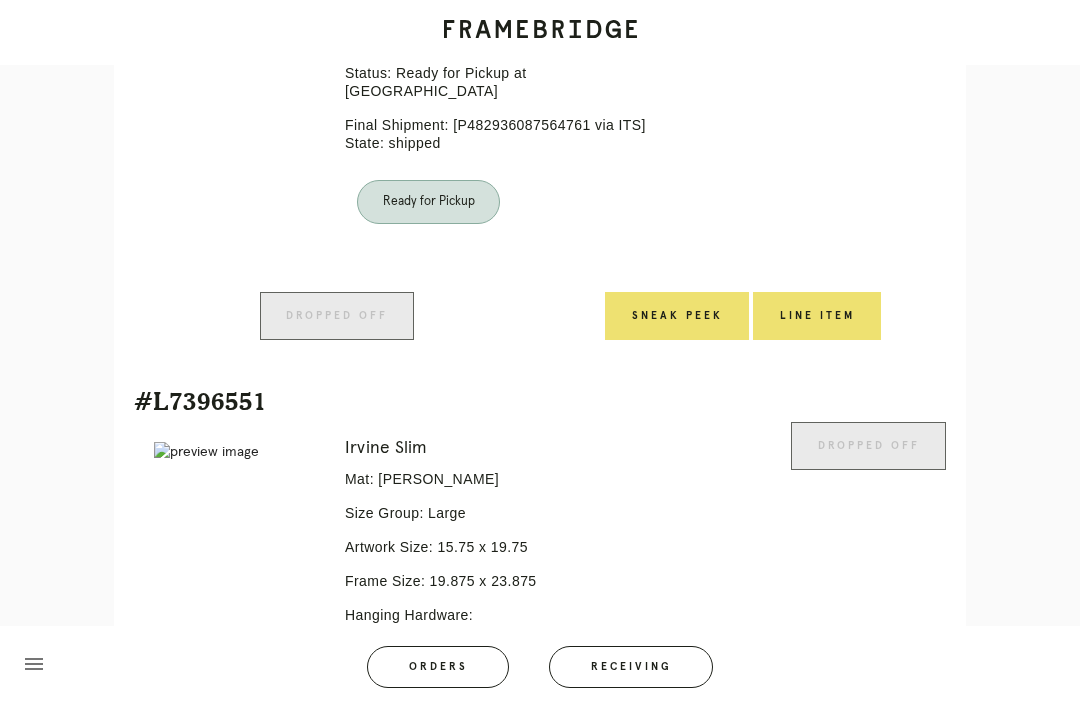 scroll, scrollTop: 1373, scrollLeft: 0, axis: vertical 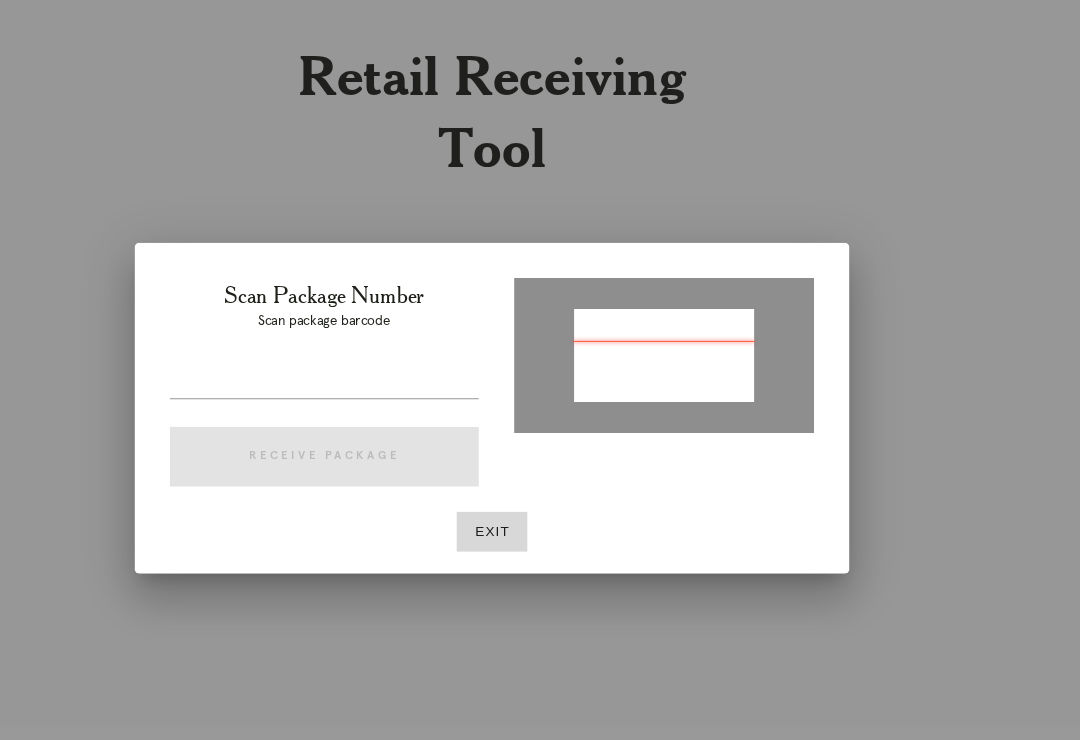 type on "P669554702286221" 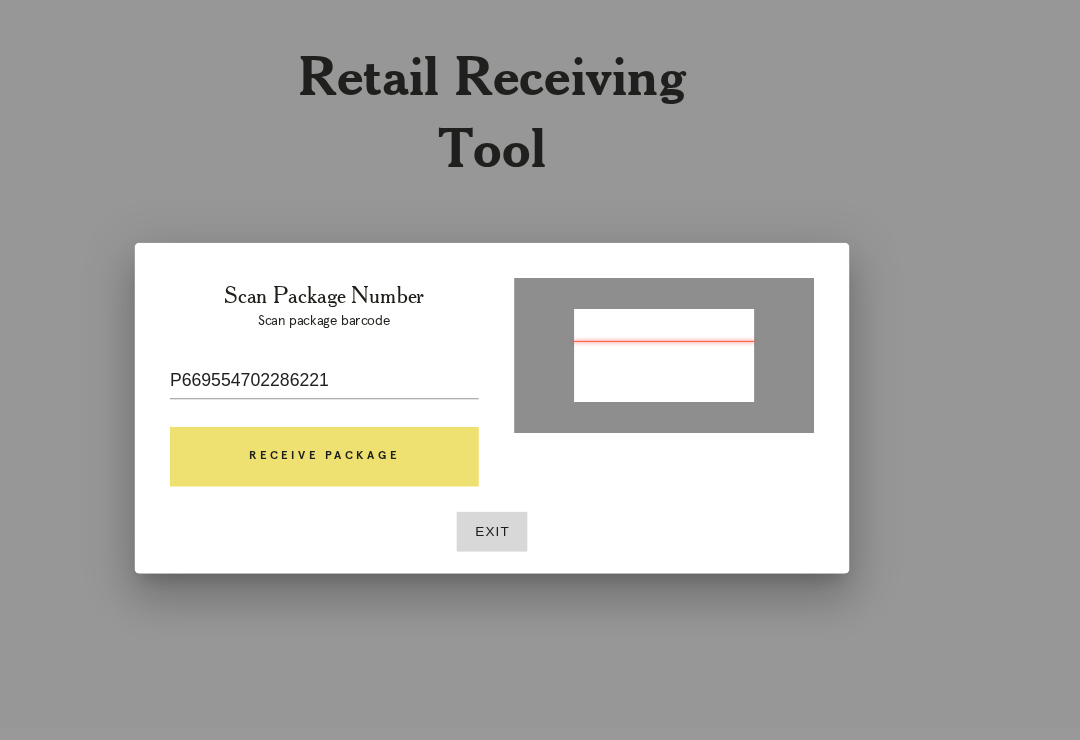 click on "Receive Package" at bounding box center (388, 414) 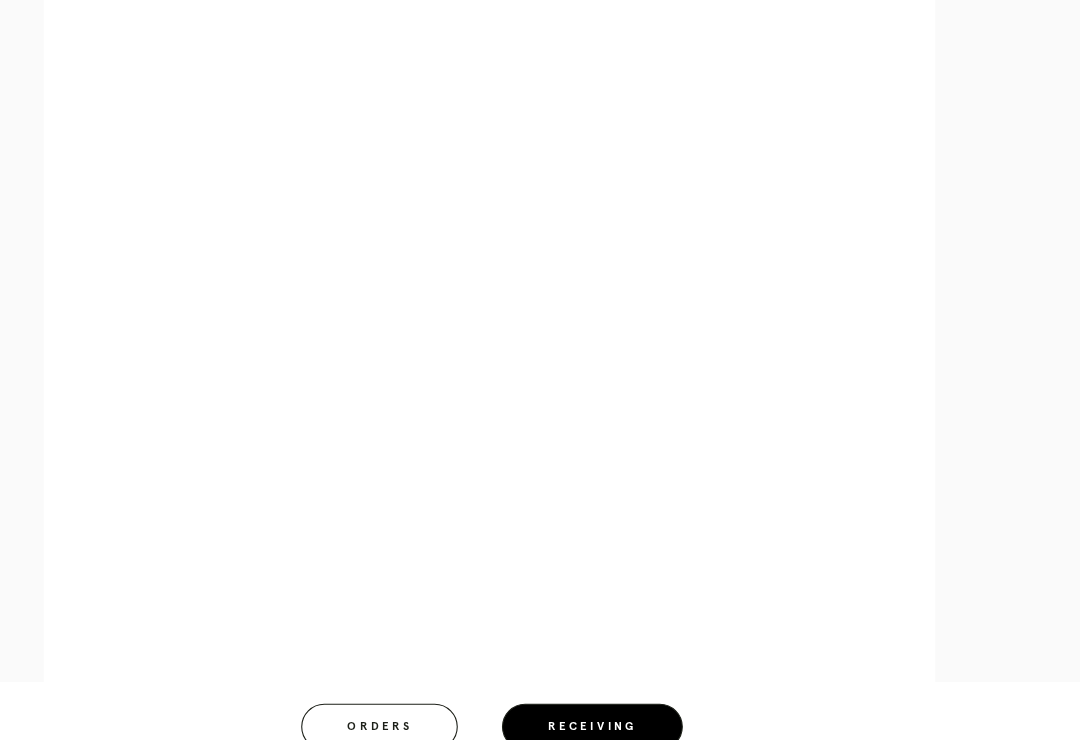 scroll, scrollTop: 975, scrollLeft: 0, axis: vertical 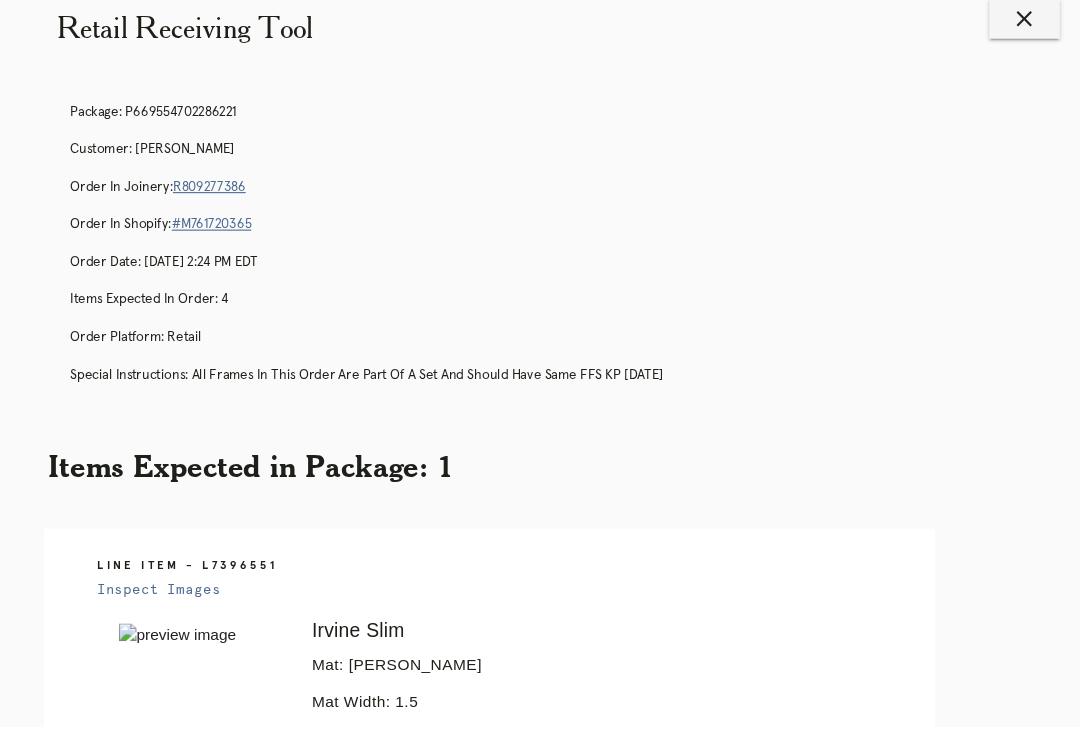 click on "R809277386" at bounding box center (284, 169) 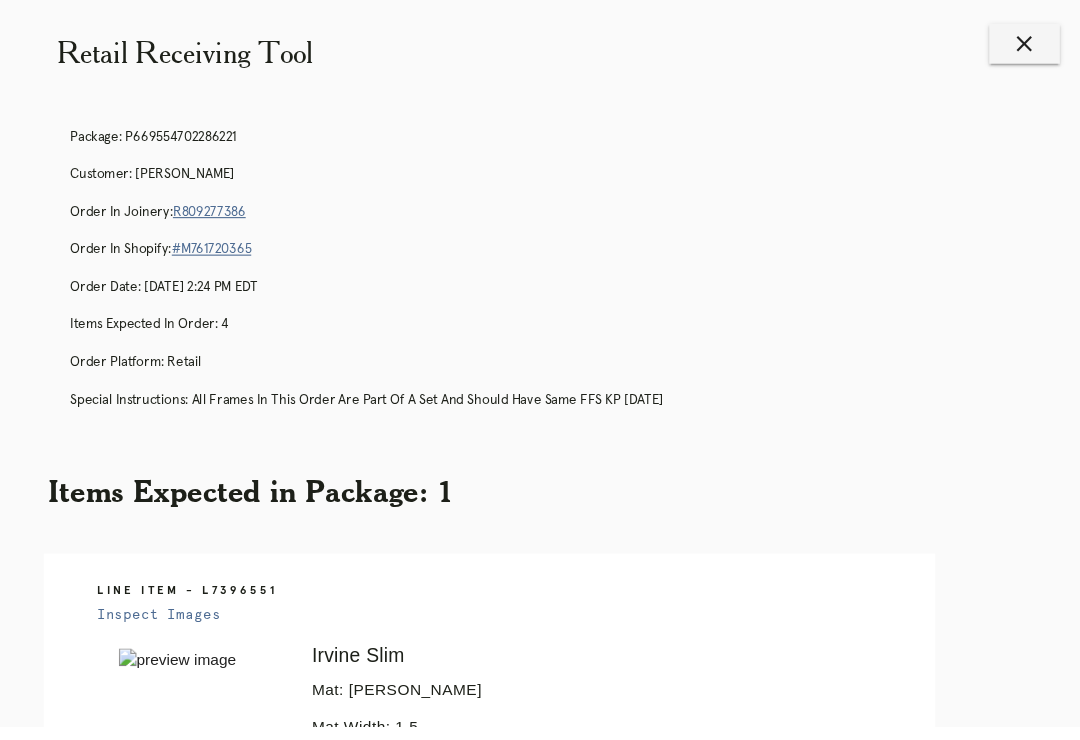 scroll, scrollTop: 0, scrollLeft: 0, axis: both 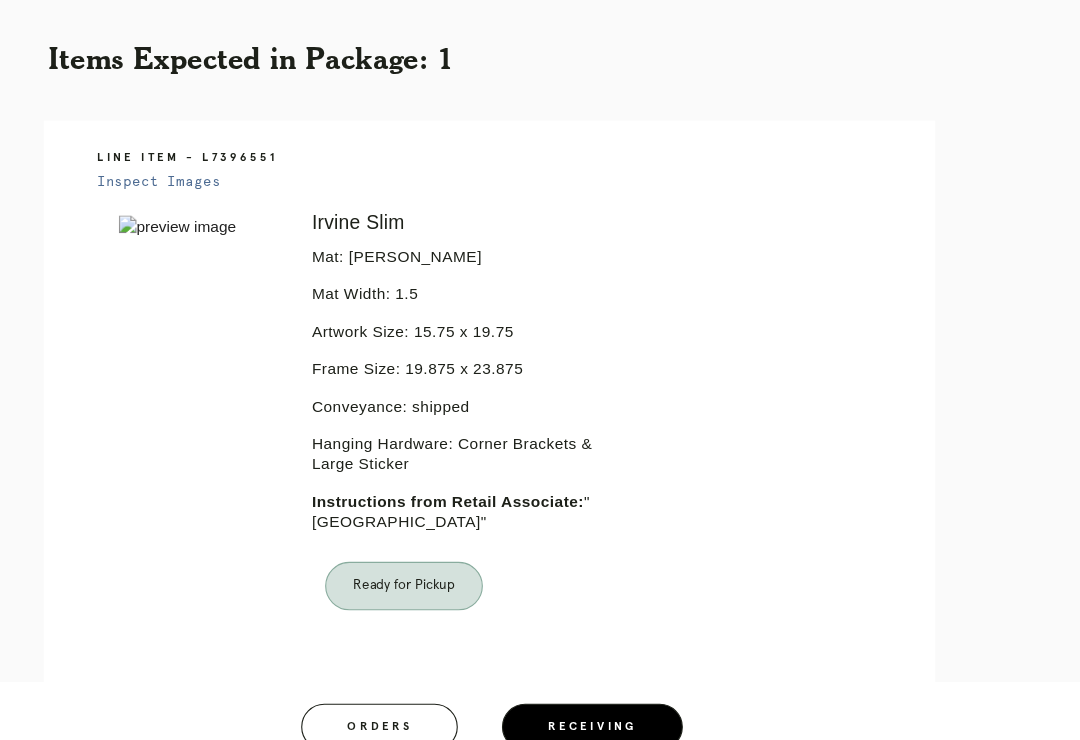 click on "Orders" at bounding box center [438, 700] 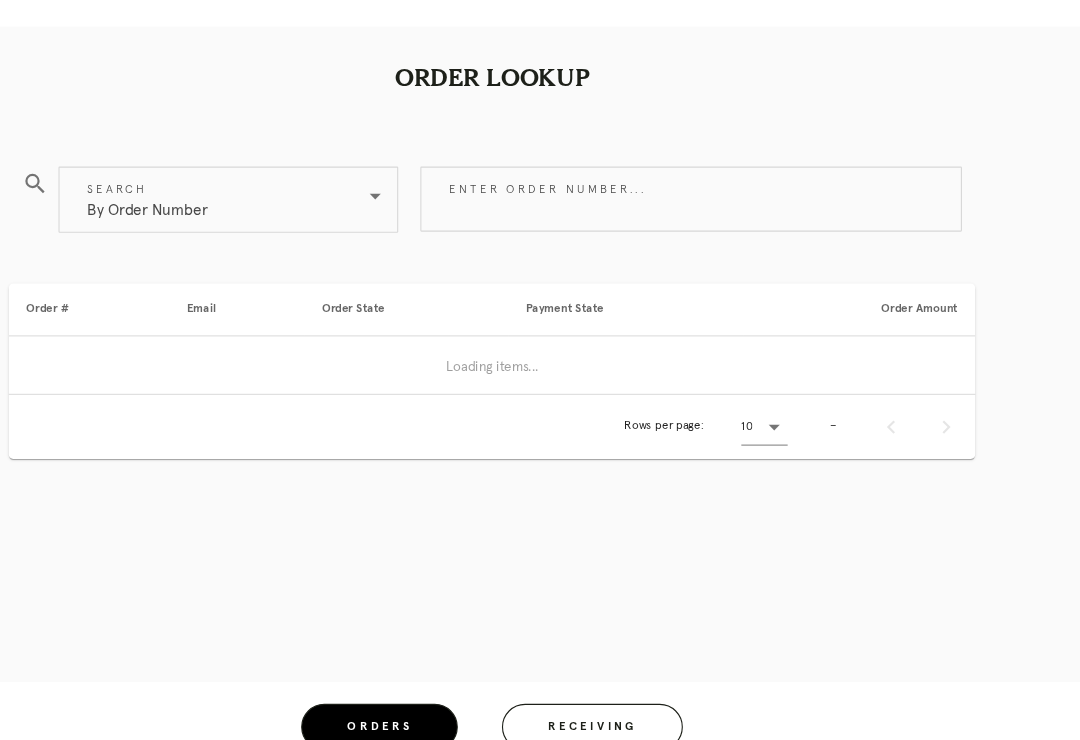 scroll, scrollTop: 31, scrollLeft: 0, axis: vertical 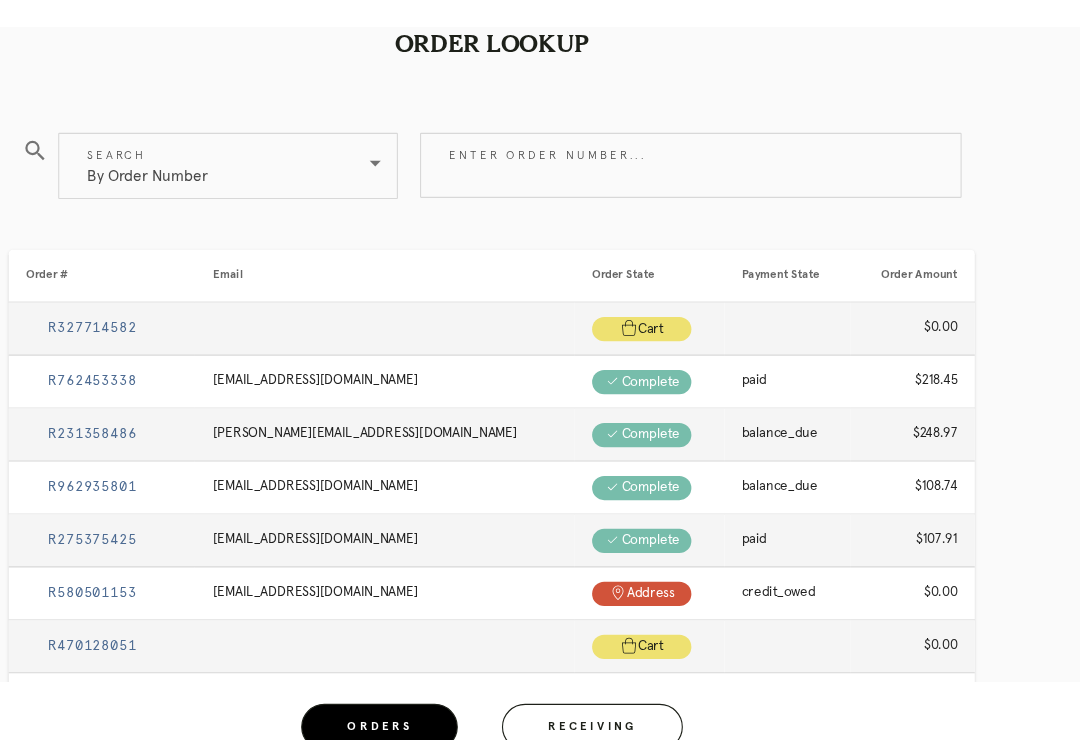 click on "Enter order number..." at bounding box center [720, 190] 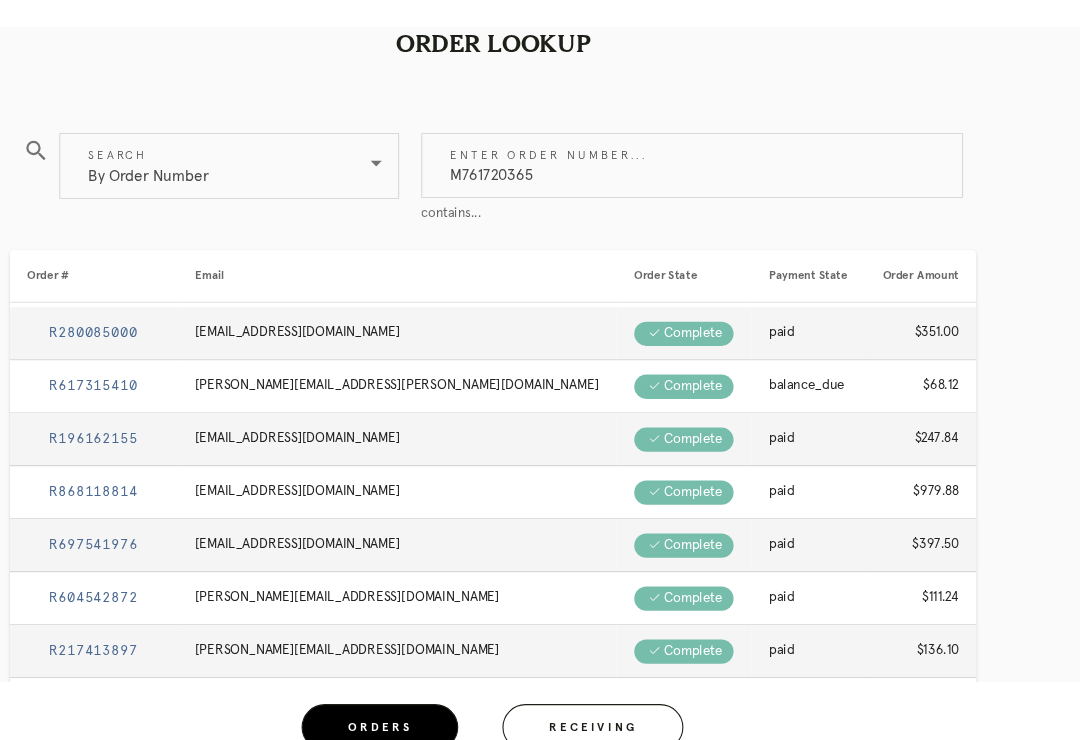 type on "M761720365" 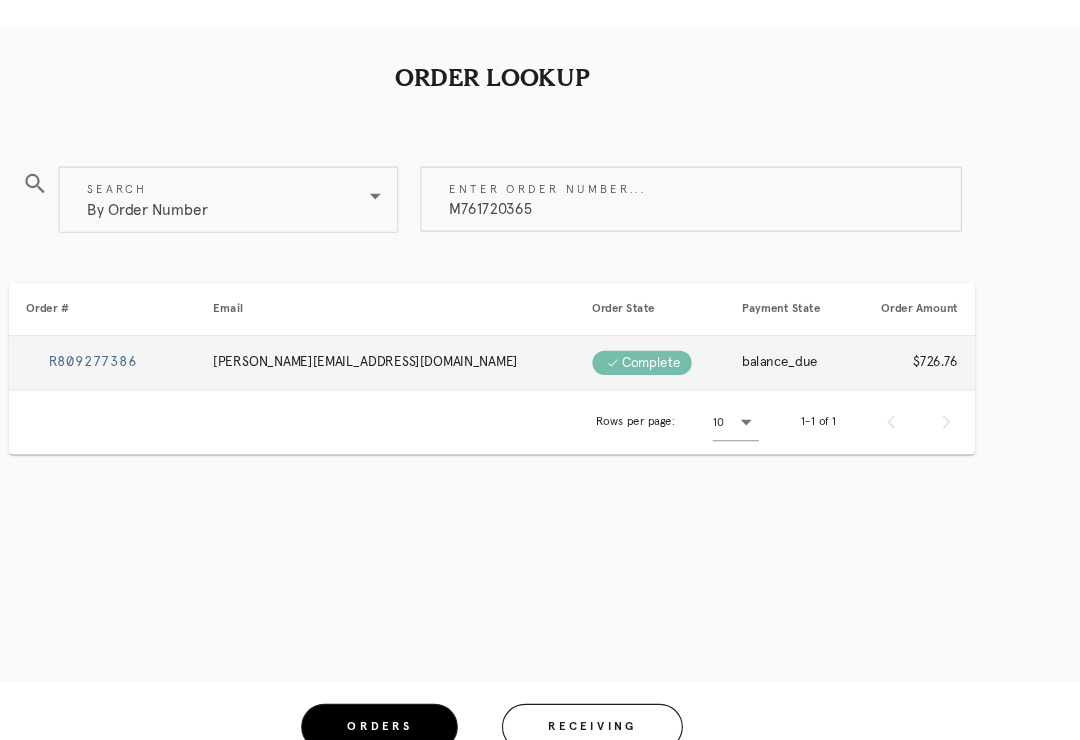 click on "R809277386" at bounding box center (178, 369) 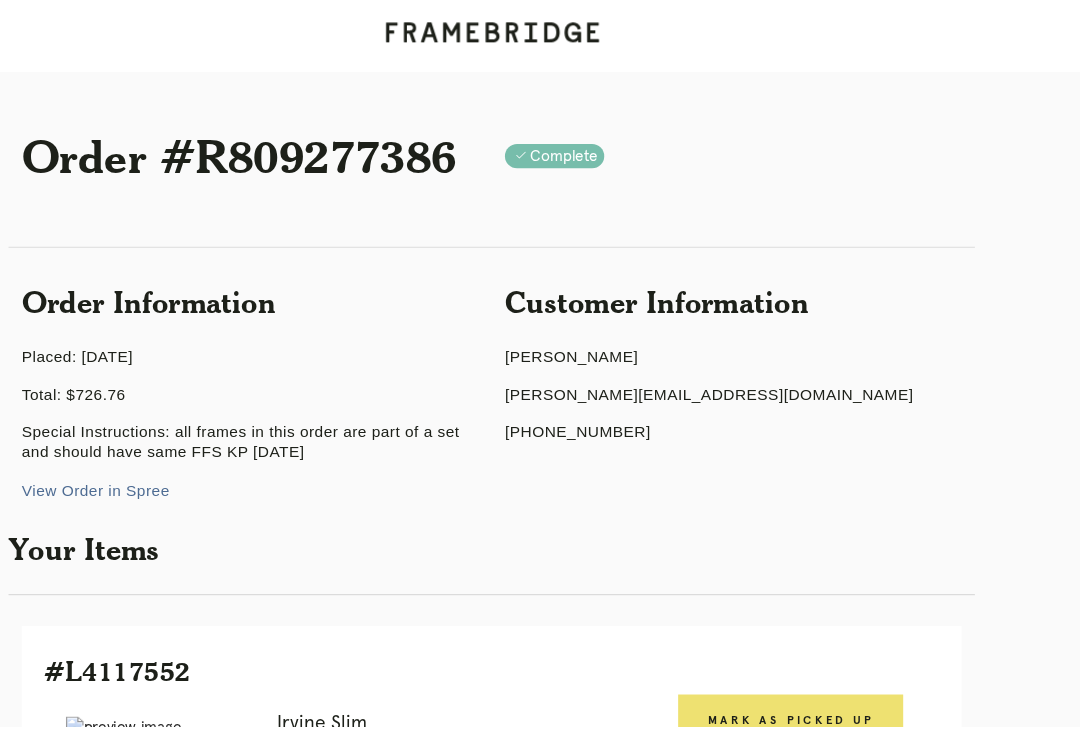 scroll, scrollTop: 0, scrollLeft: 0, axis: both 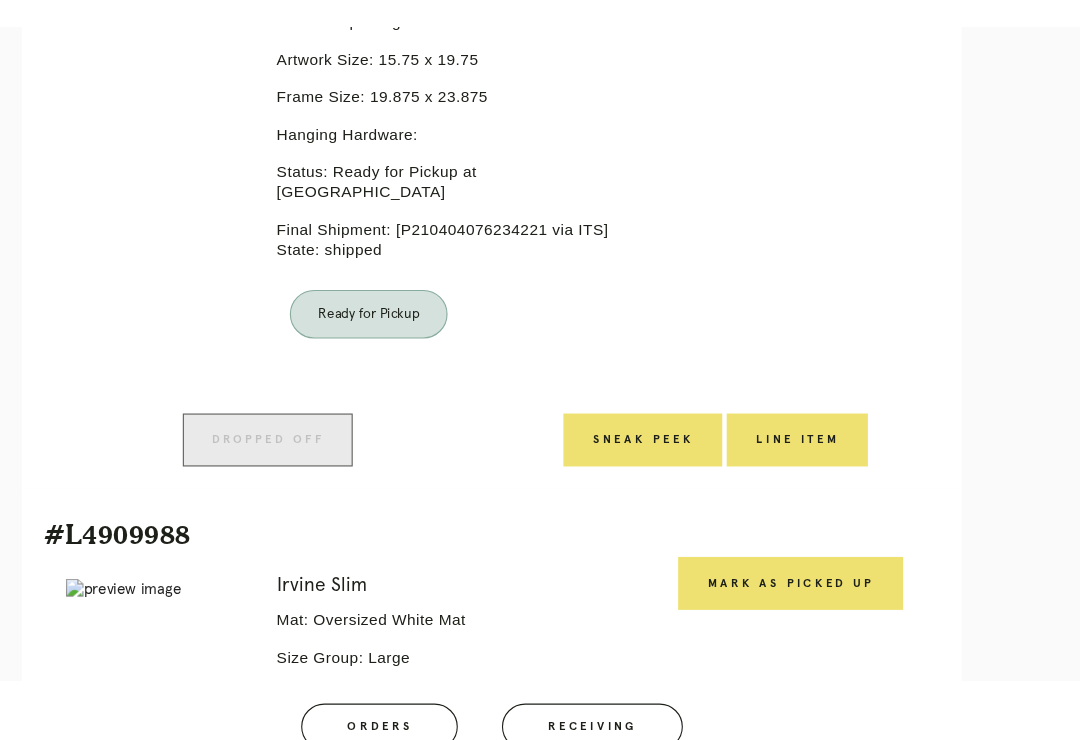 click on "Receiving" at bounding box center (631, 700) 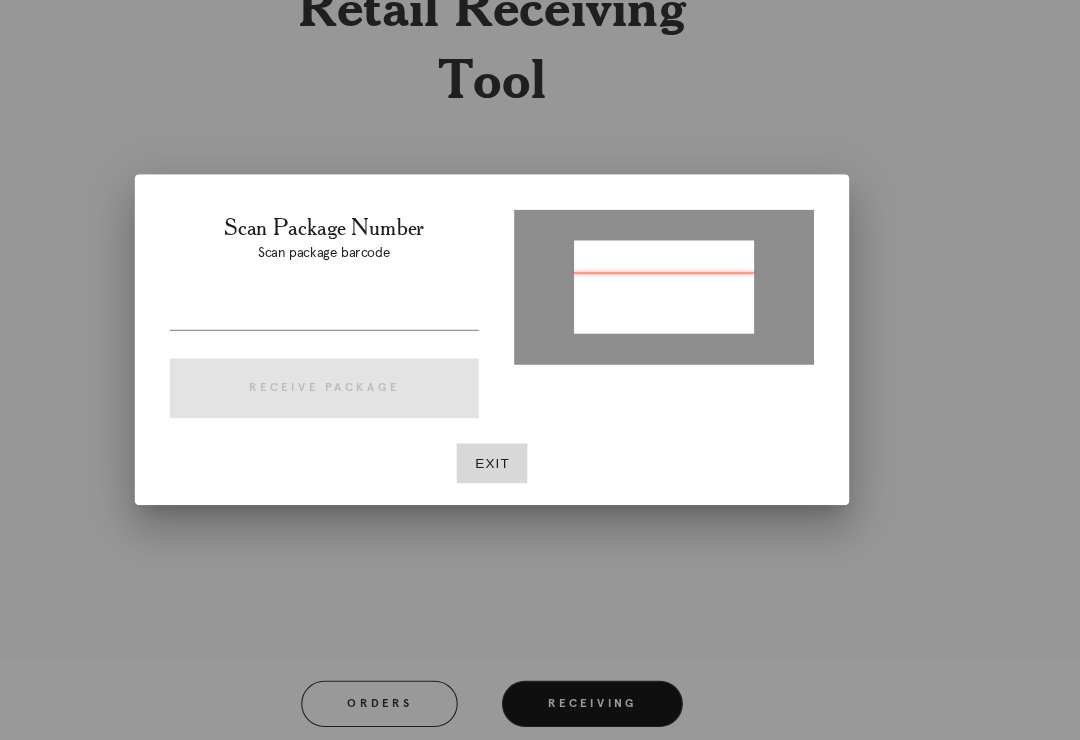type on "P482936087564761" 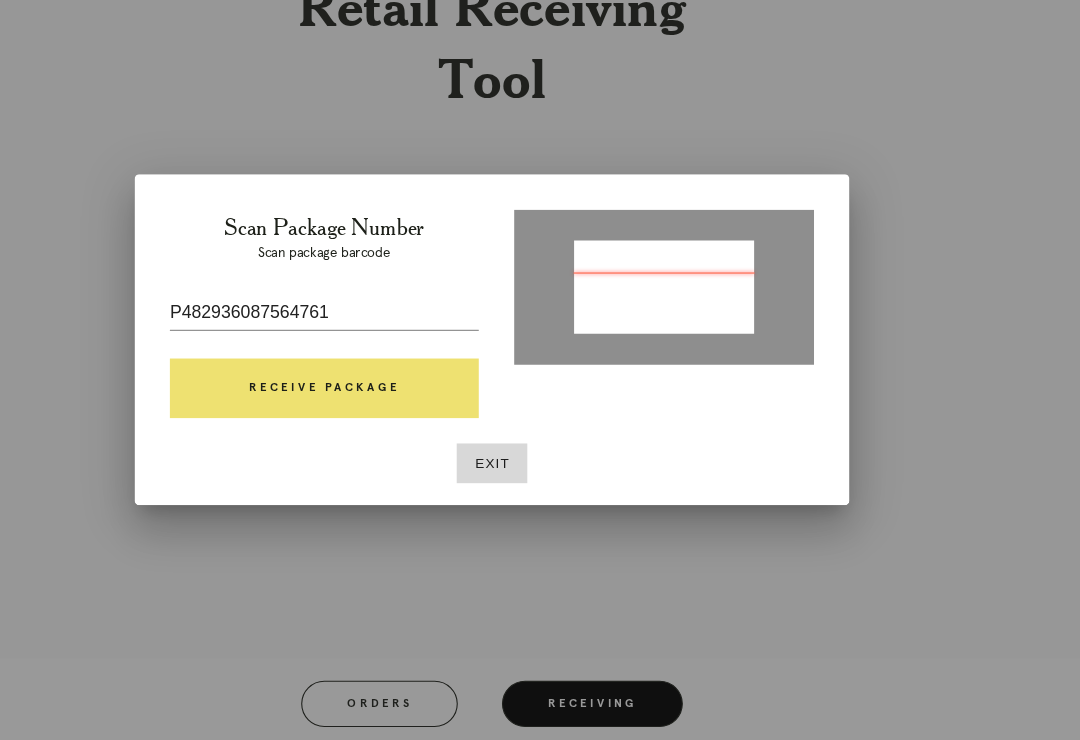 click on "Receive Package" at bounding box center [388, 414] 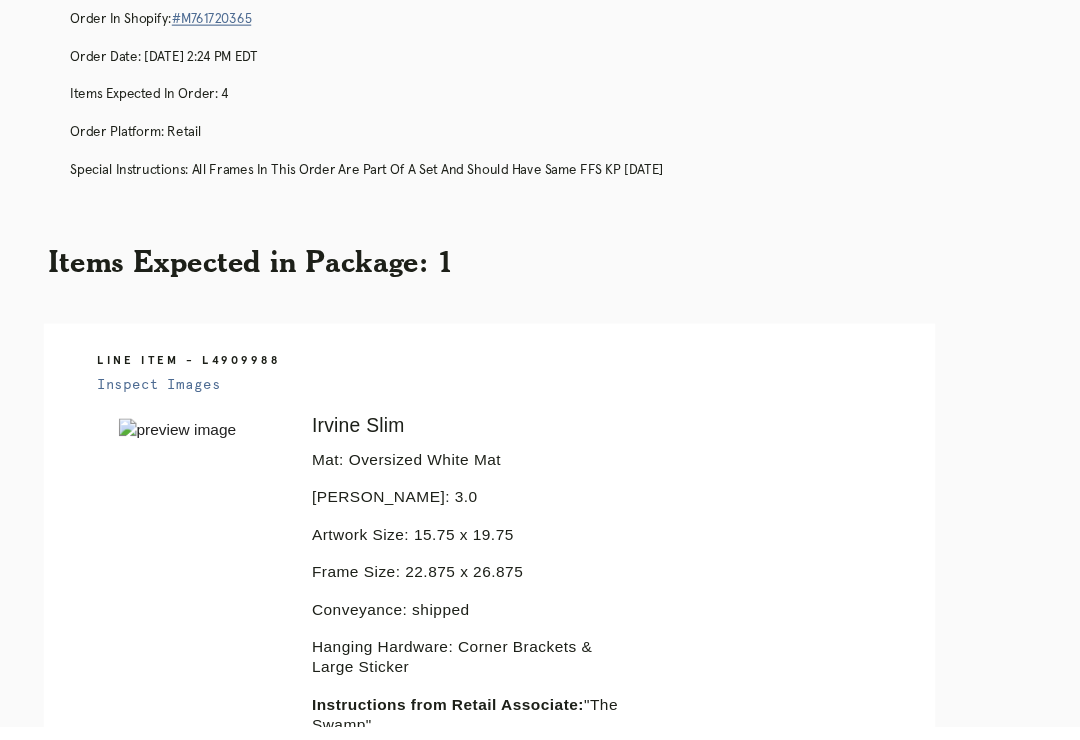scroll, scrollTop: 0, scrollLeft: 0, axis: both 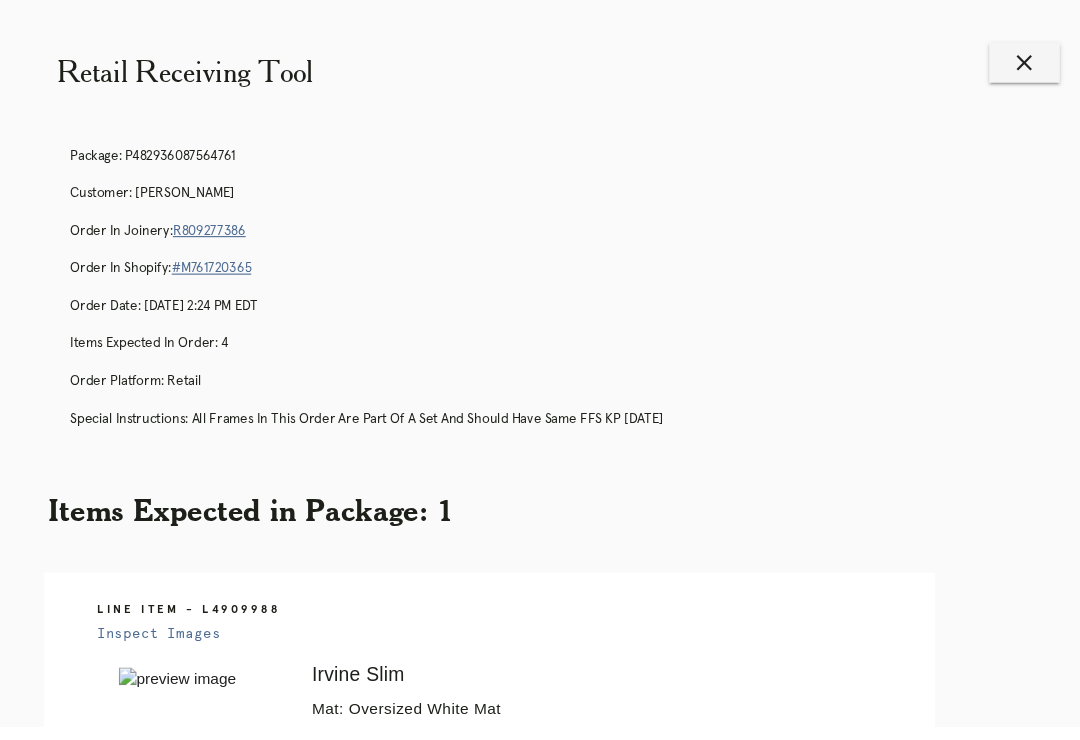 click on "R809277386" at bounding box center (284, 209) 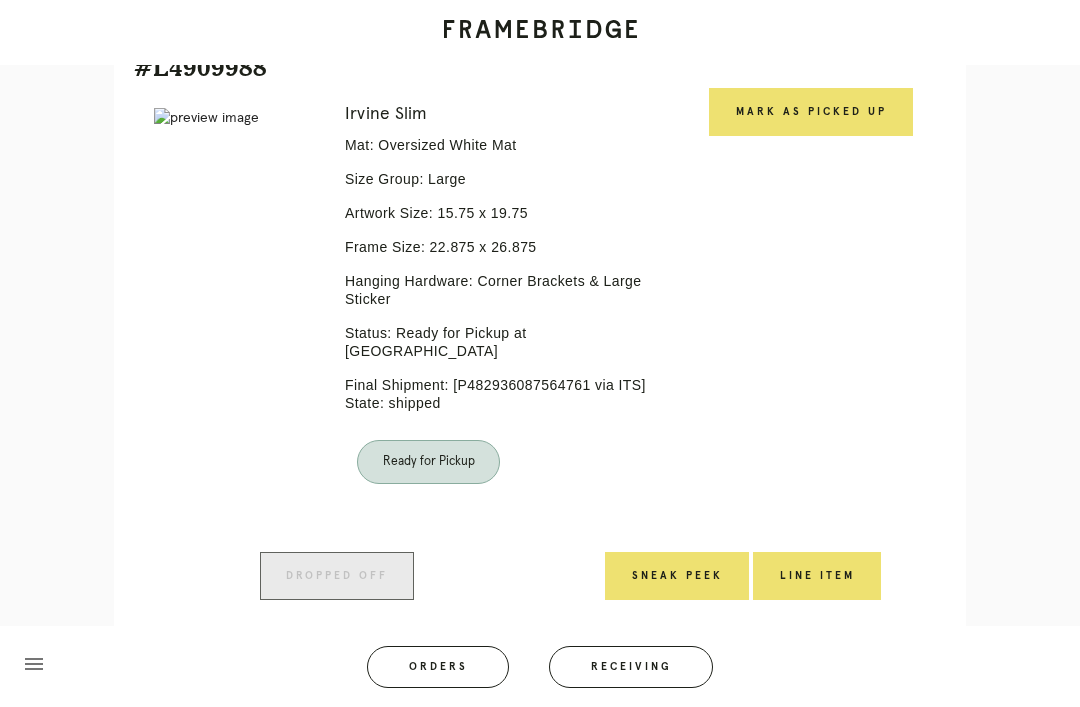 scroll, scrollTop: 1135, scrollLeft: 0, axis: vertical 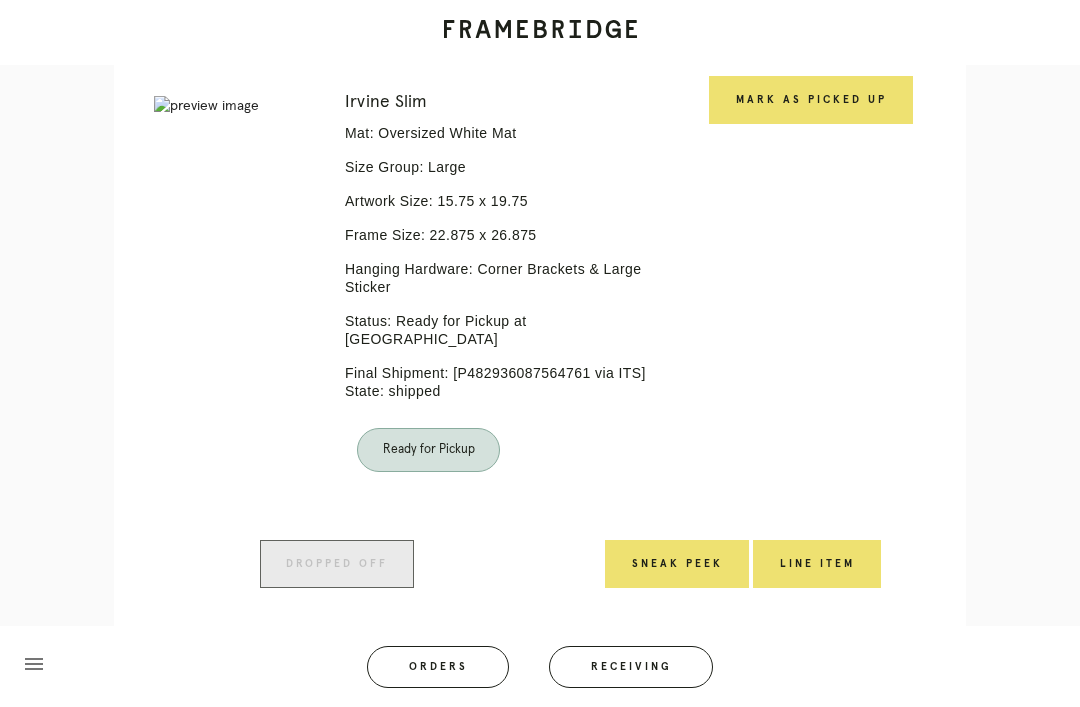 click on "Line Item" at bounding box center (817, 564) 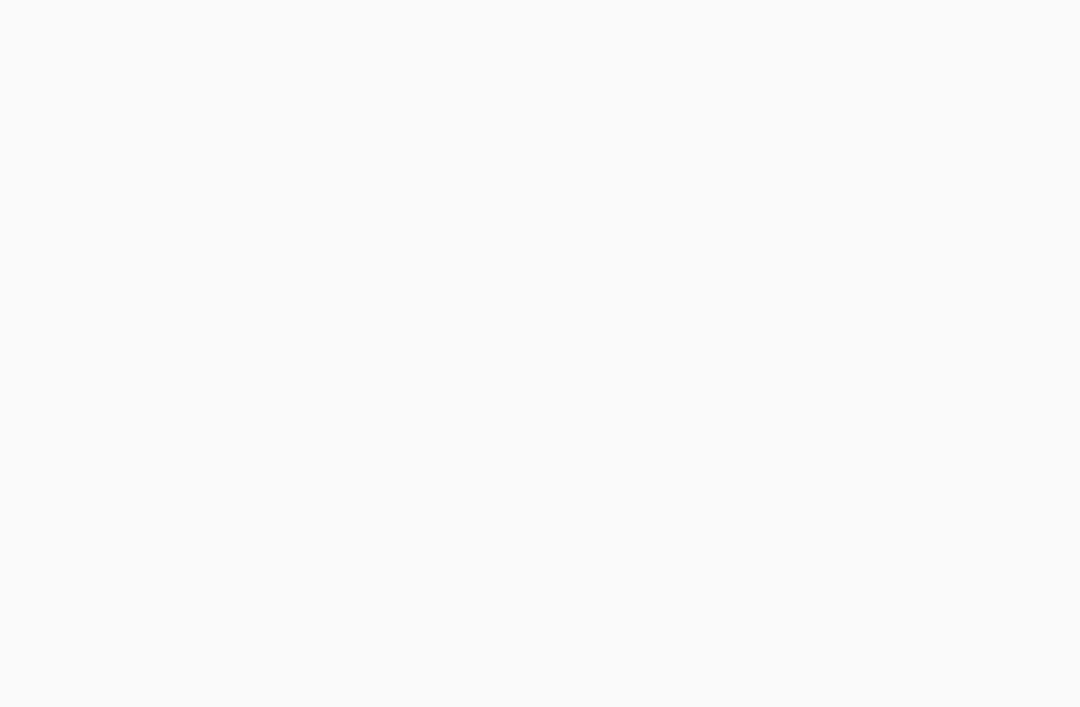 scroll, scrollTop: 64, scrollLeft: 0, axis: vertical 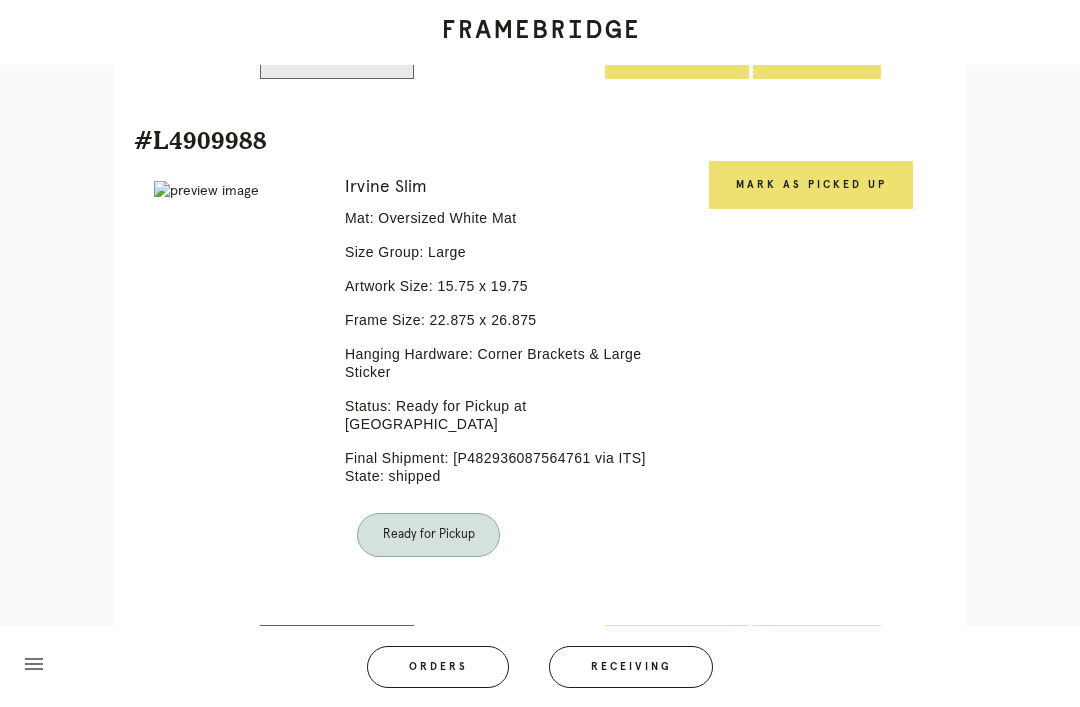 click on "Mark as Picked Up" at bounding box center (811, 185) 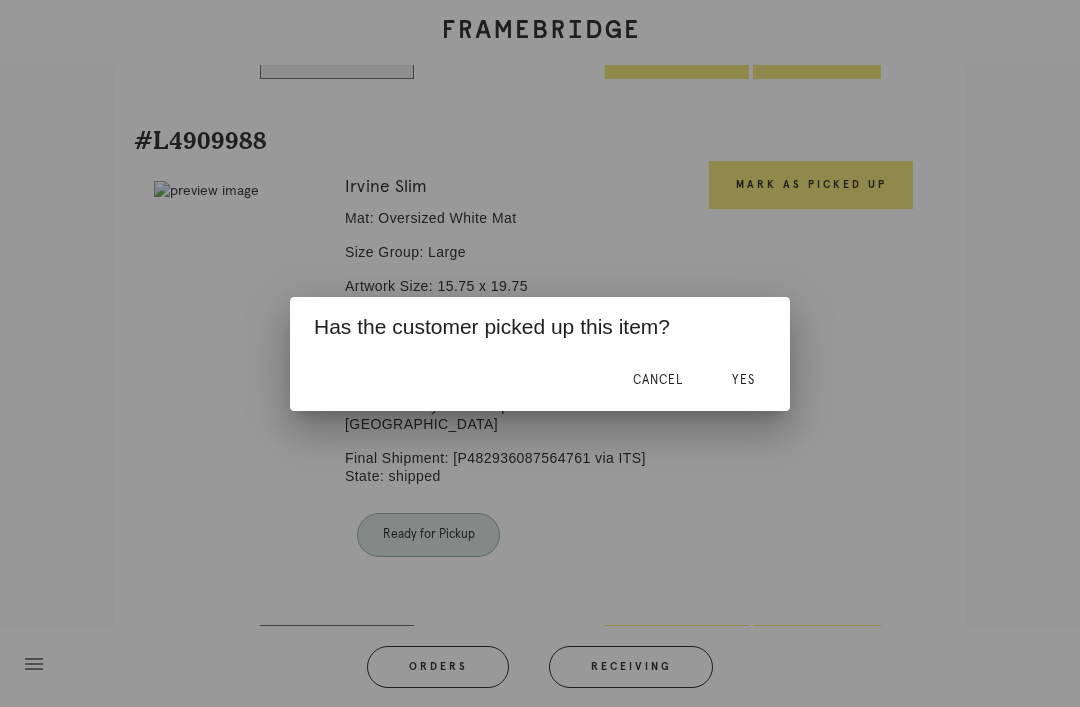 click on "Yes" at bounding box center (743, 380) 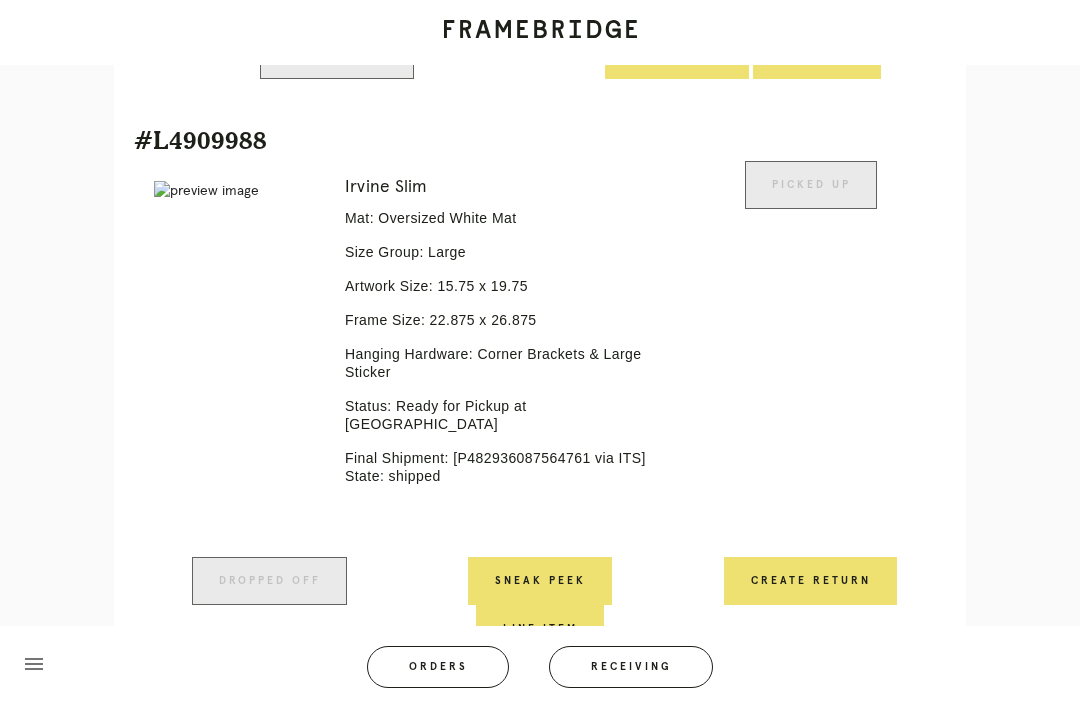 click on "Create Return" at bounding box center (810, 581) 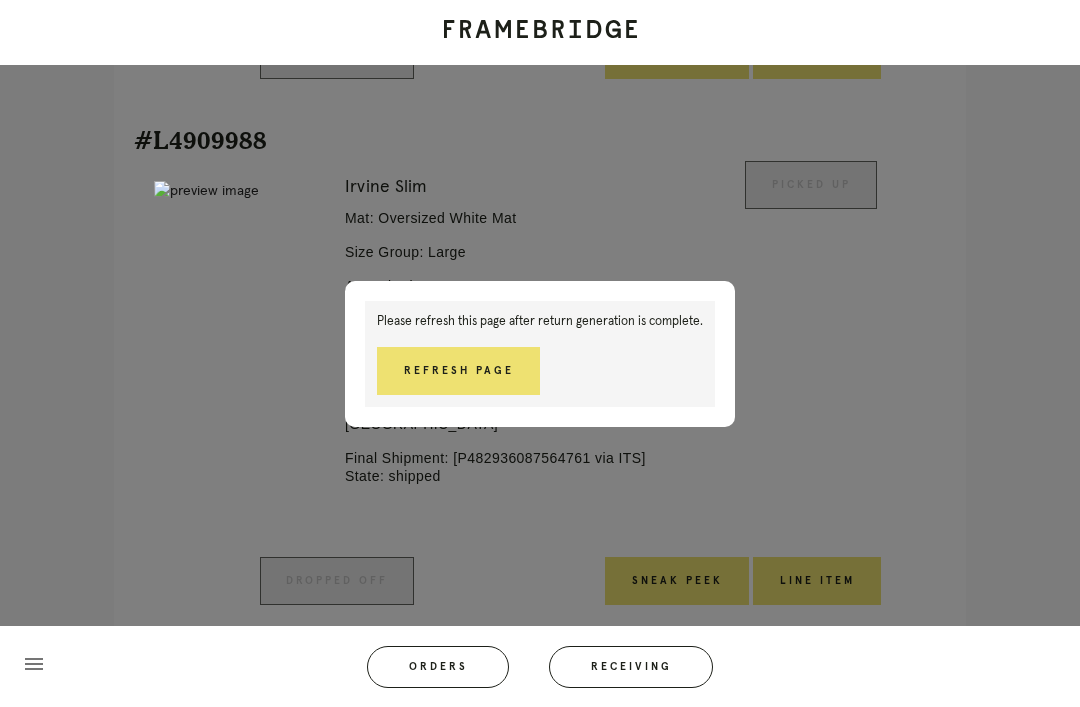 click on "Refresh Page" at bounding box center [458, 371] 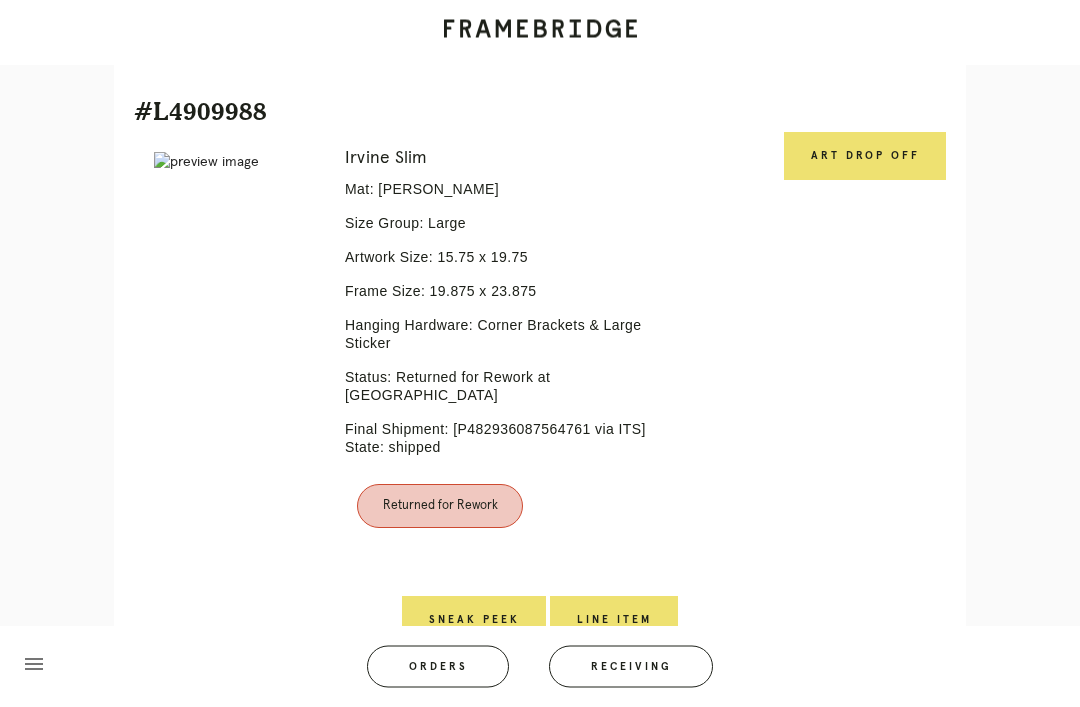 scroll, scrollTop: 1093, scrollLeft: 0, axis: vertical 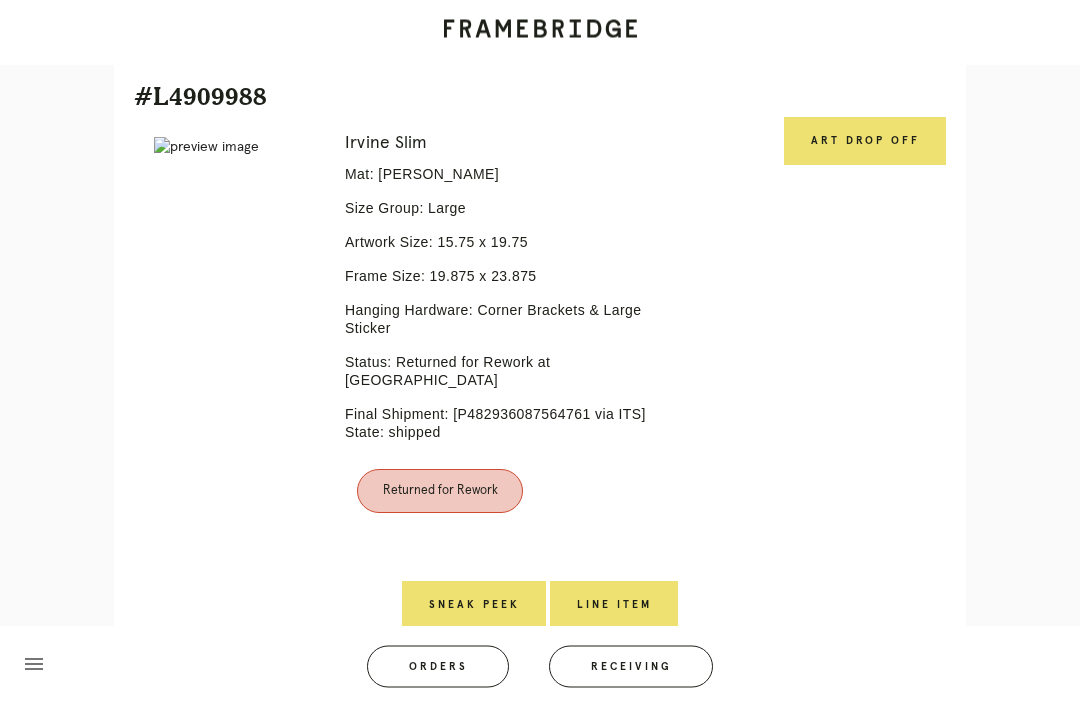 click on "Art drop off" at bounding box center (865, 142) 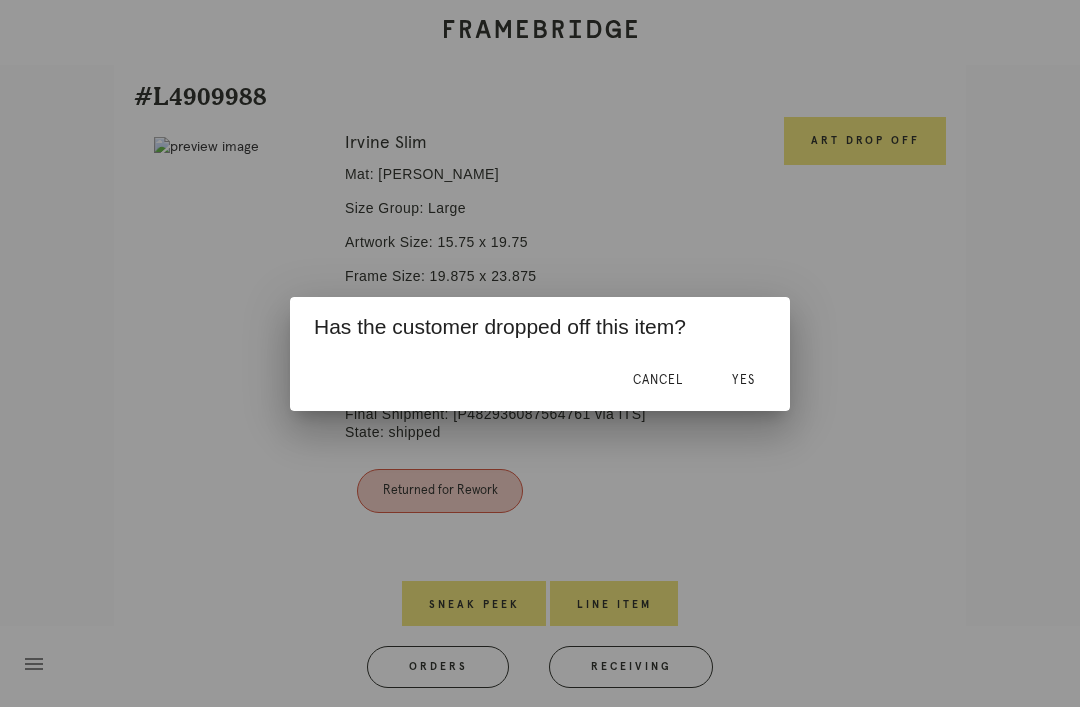 click on "Yes" at bounding box center (743, 380) 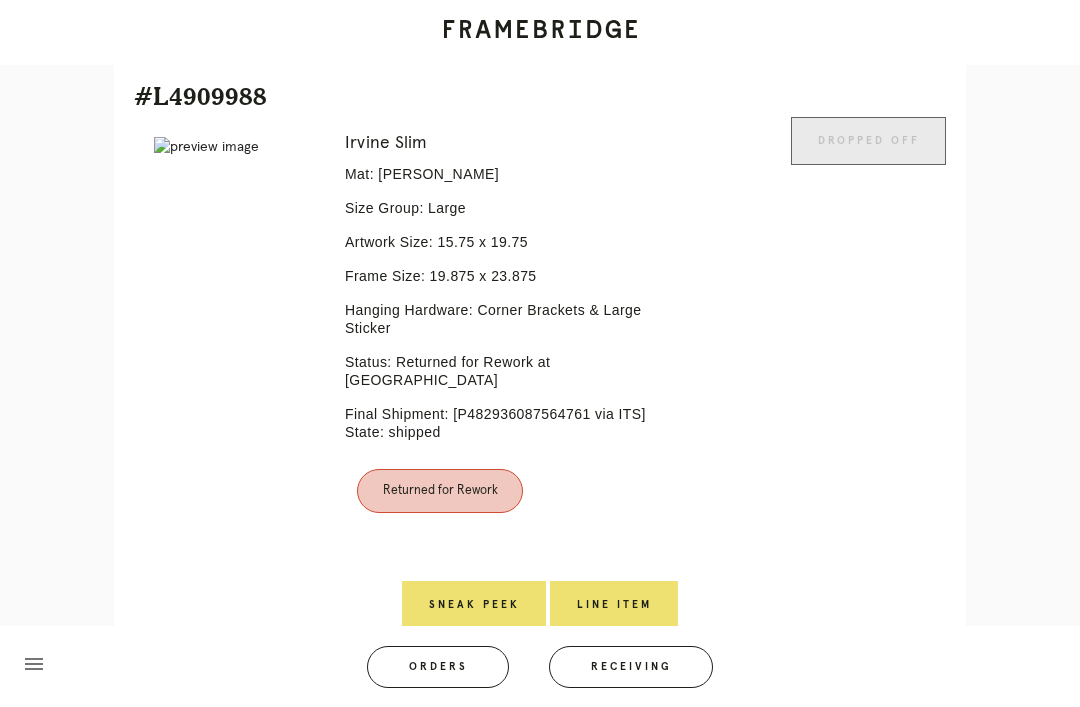 click on "Line Item" at bounding box center (614, 605) 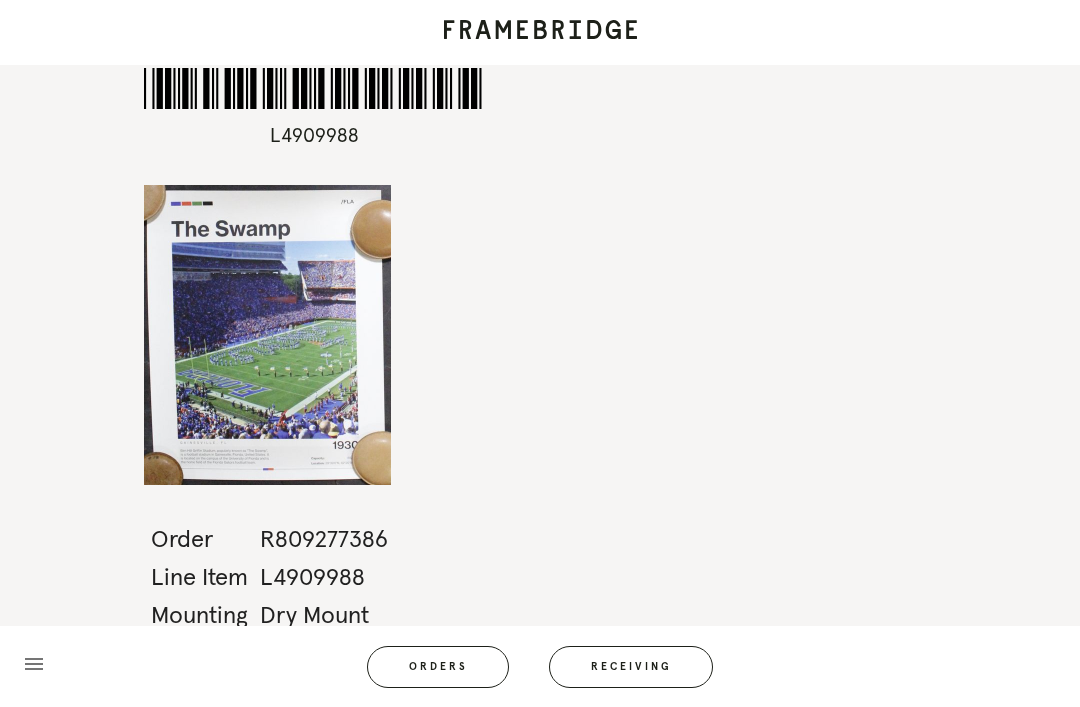 click on "*L4909988*
L4909988
Order   R809277386   Line Item   L4909988   Mounting   Dry Mount   Size       menu
Orders
Receiving
Logged in as:   [EMAIL_ADDRESS][DOMAIN_NAME]   Wellesley
Logout" at bounding box center (540, 353) 